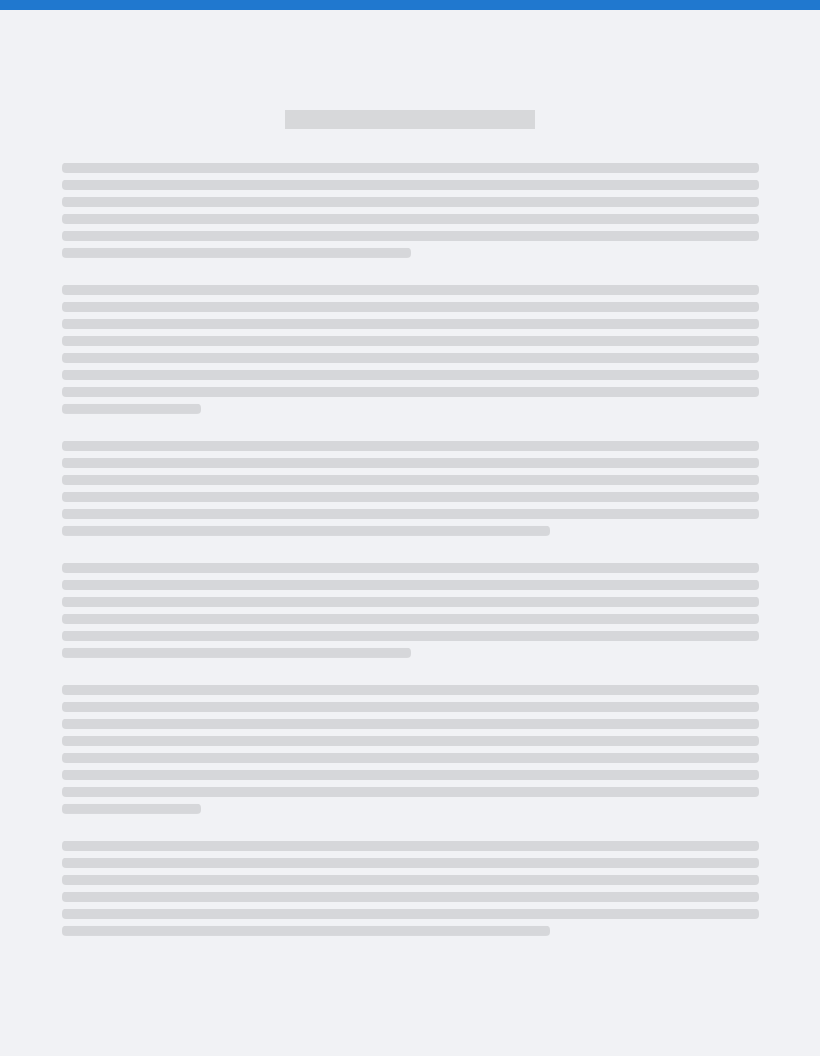 scroll, scrollTop: 0, scrollLeft: 0, axis: both 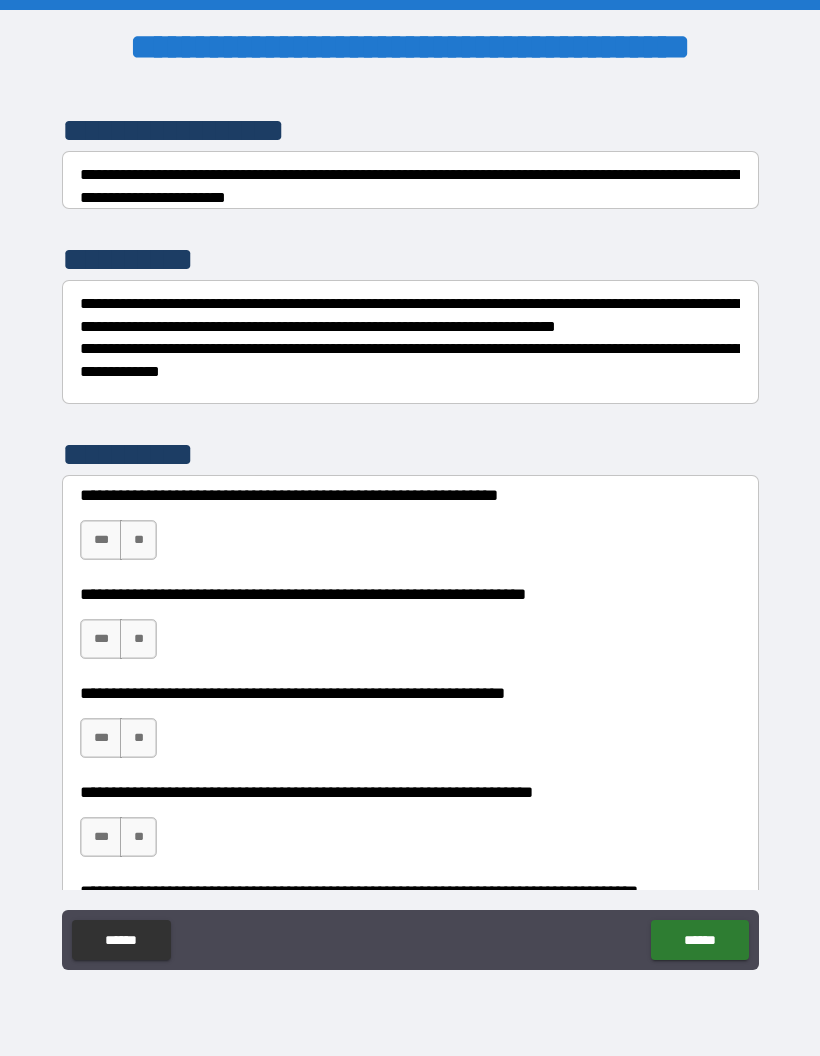 click on "***" at bounding box center [101, 540] 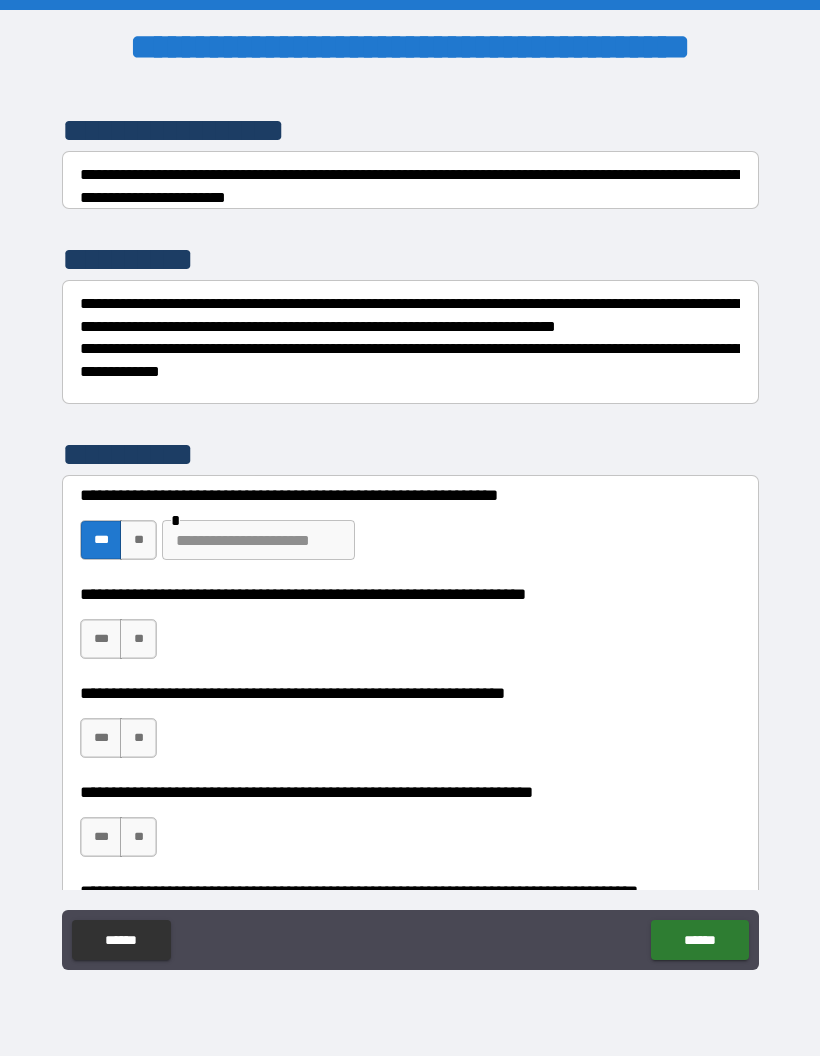click at bounding box center (258, 540) 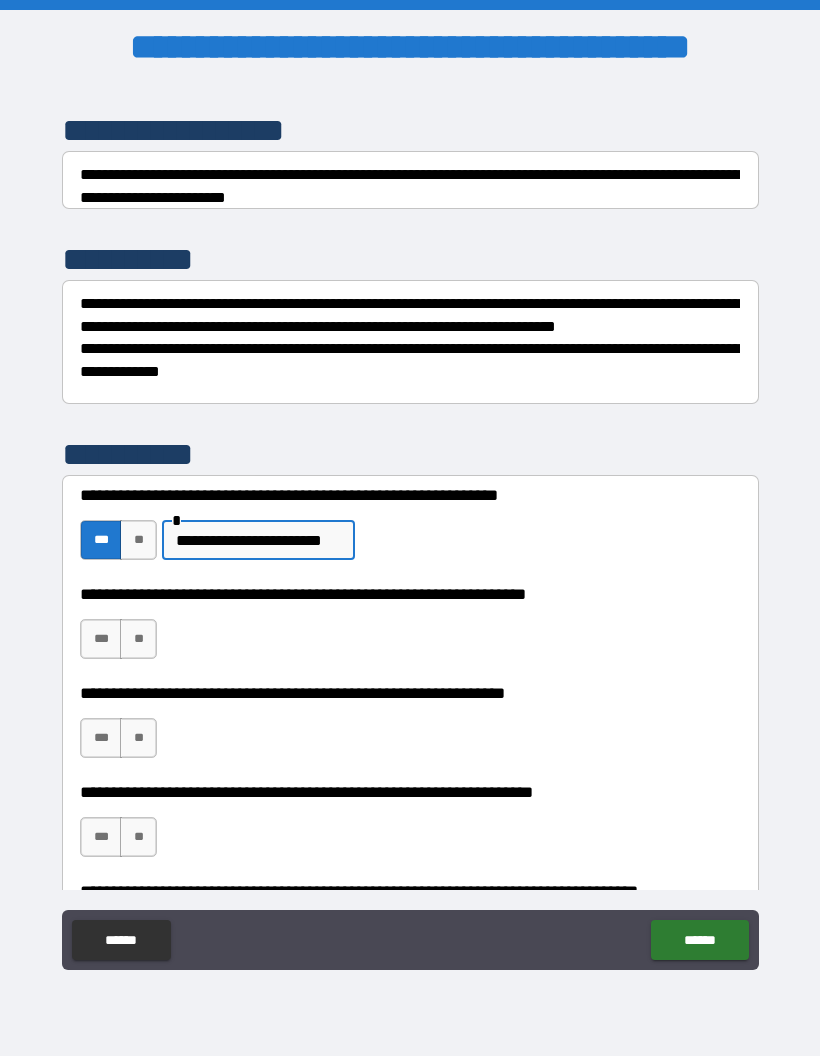 type on "**********" 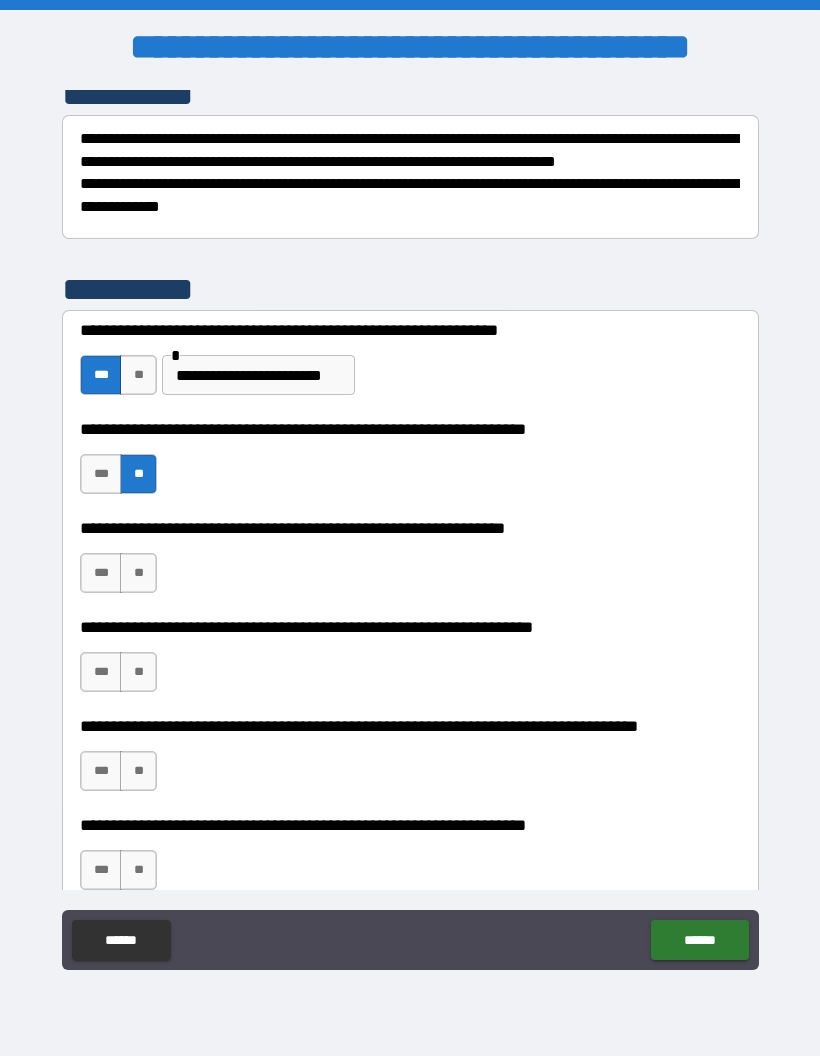 scroll, scrollTop: 429, scrollLeft: 0, axis: vertical 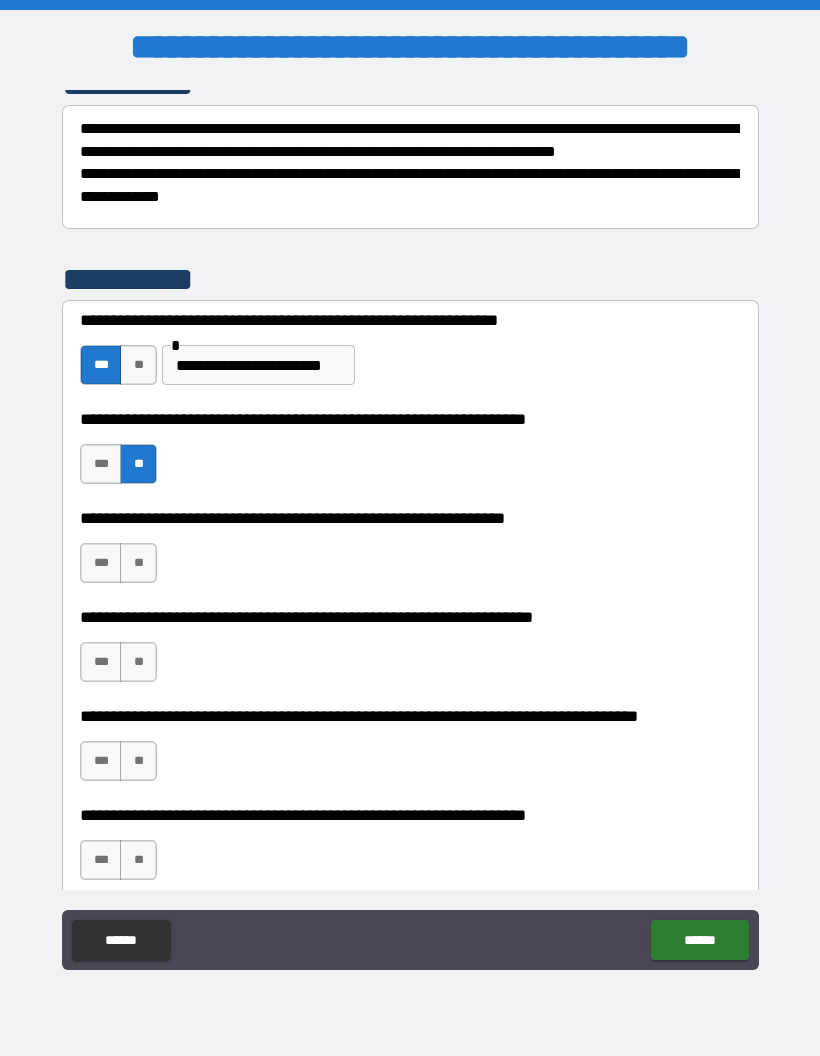 click on "**" at bounding box center [138, 563] 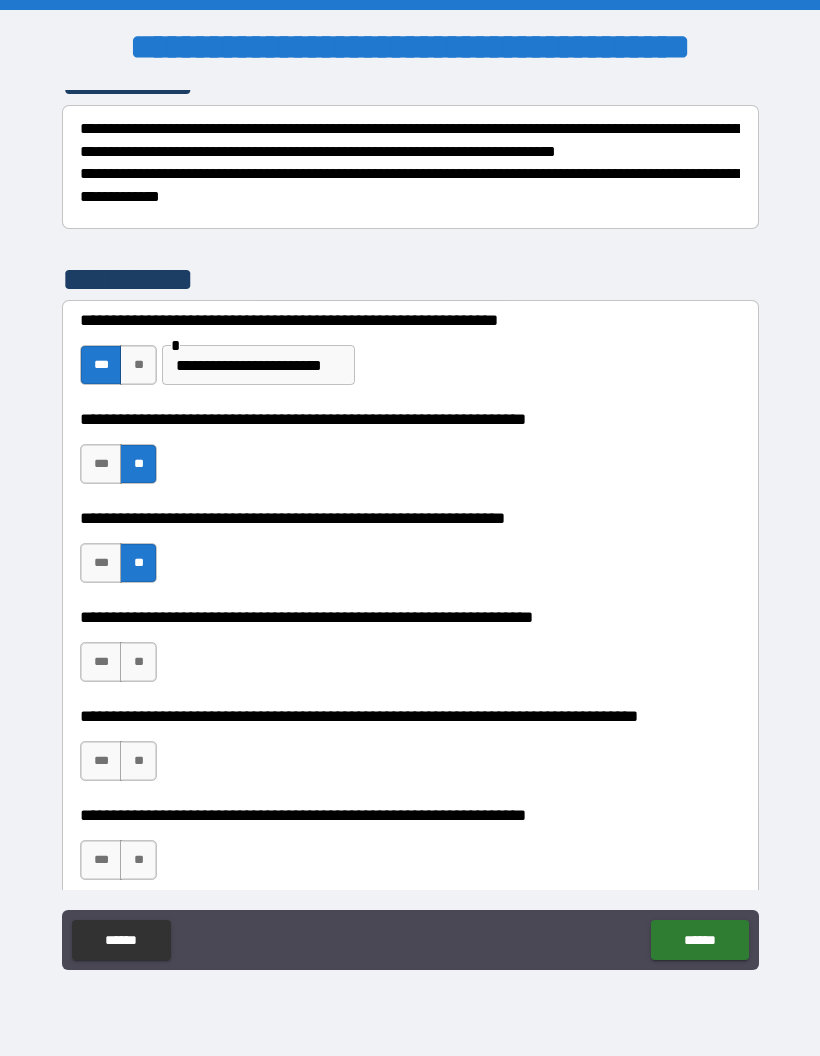 click on "***" at bounding box center (101, 563) 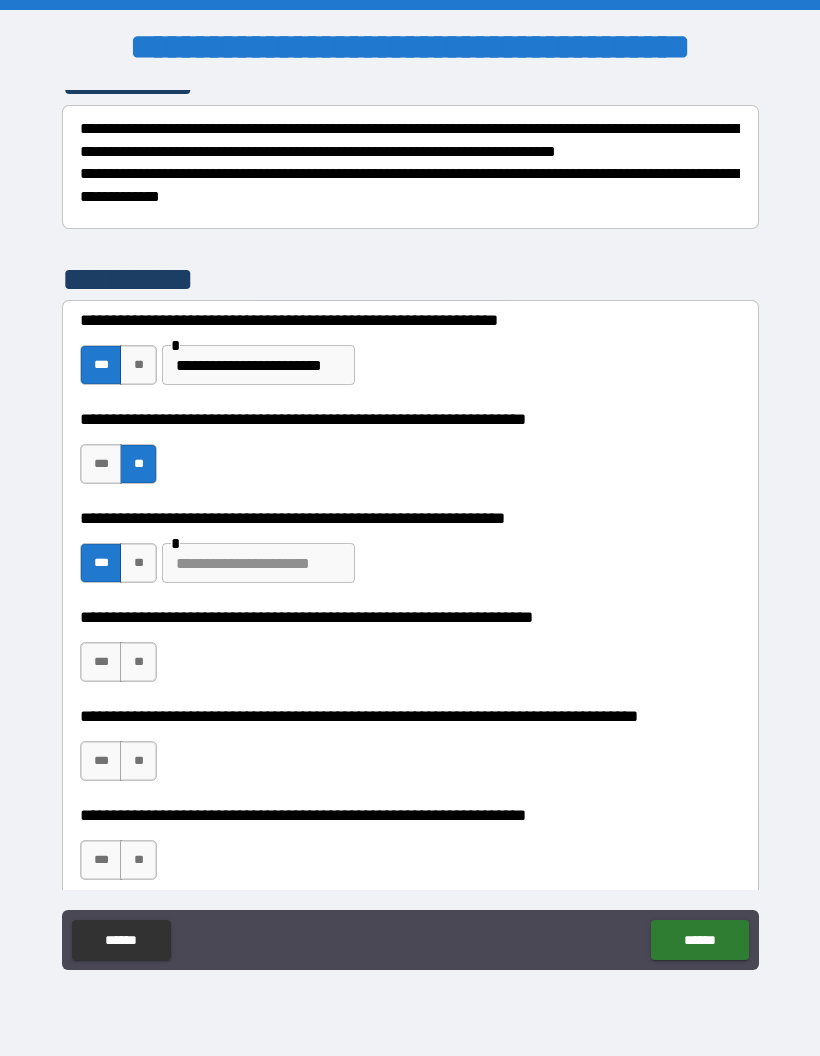 click at bounding box center (258, 563) 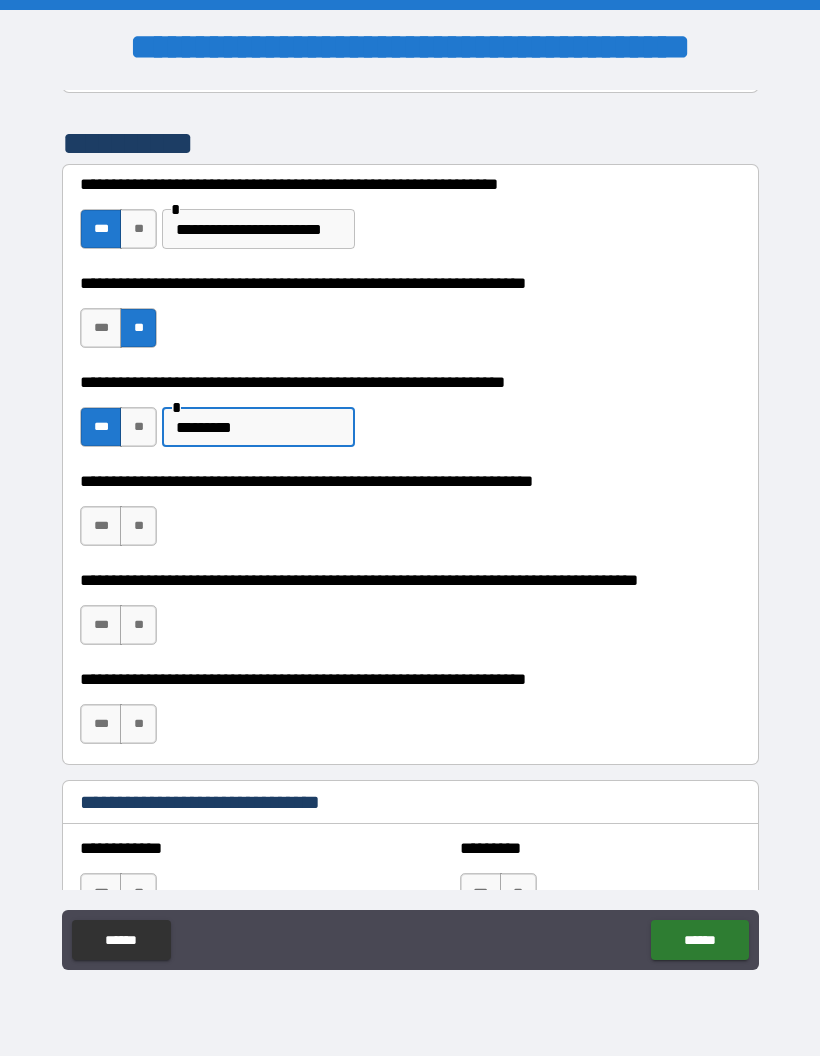 scroll, scrollTop: 570, scrollLeft: 0, axis: vertical 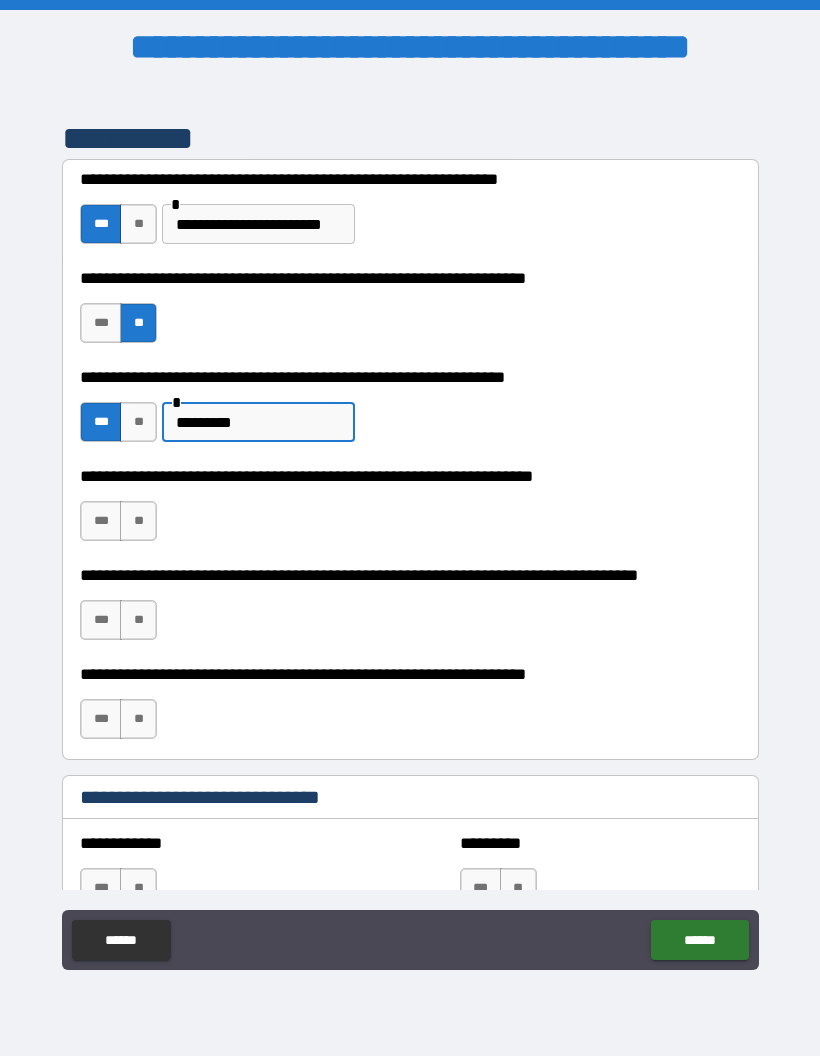 type on "*********" 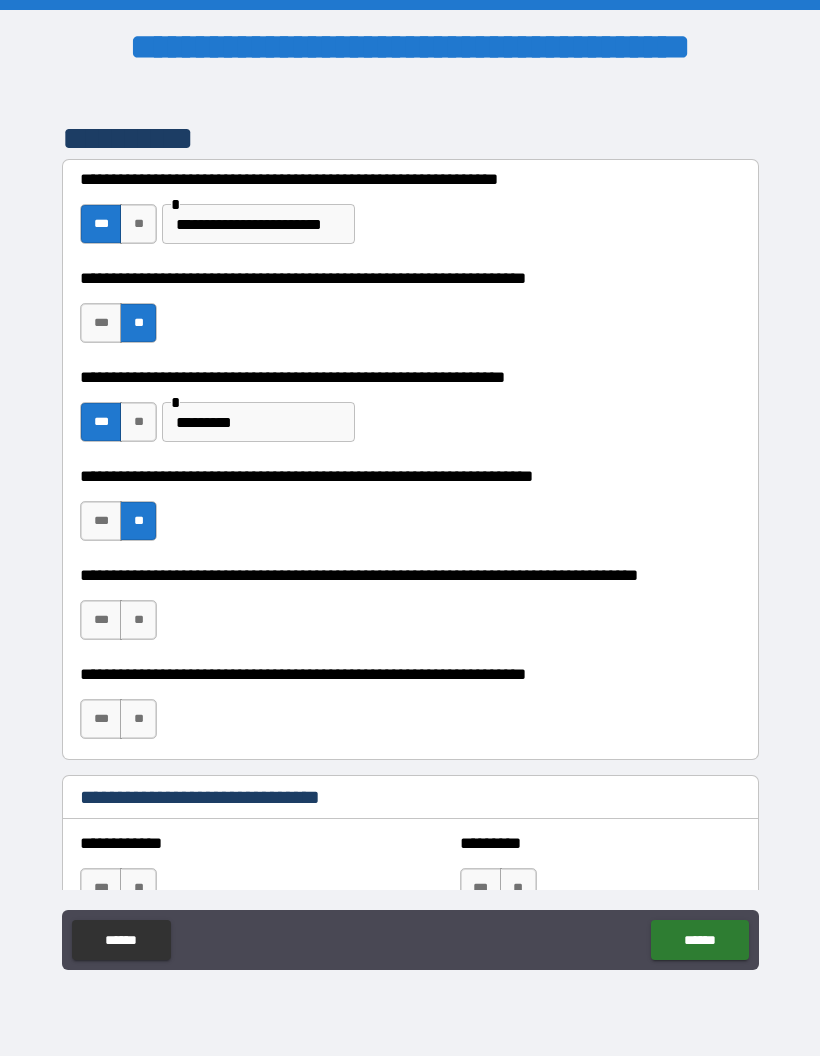 click on "**" at bounding box center [138, 620] 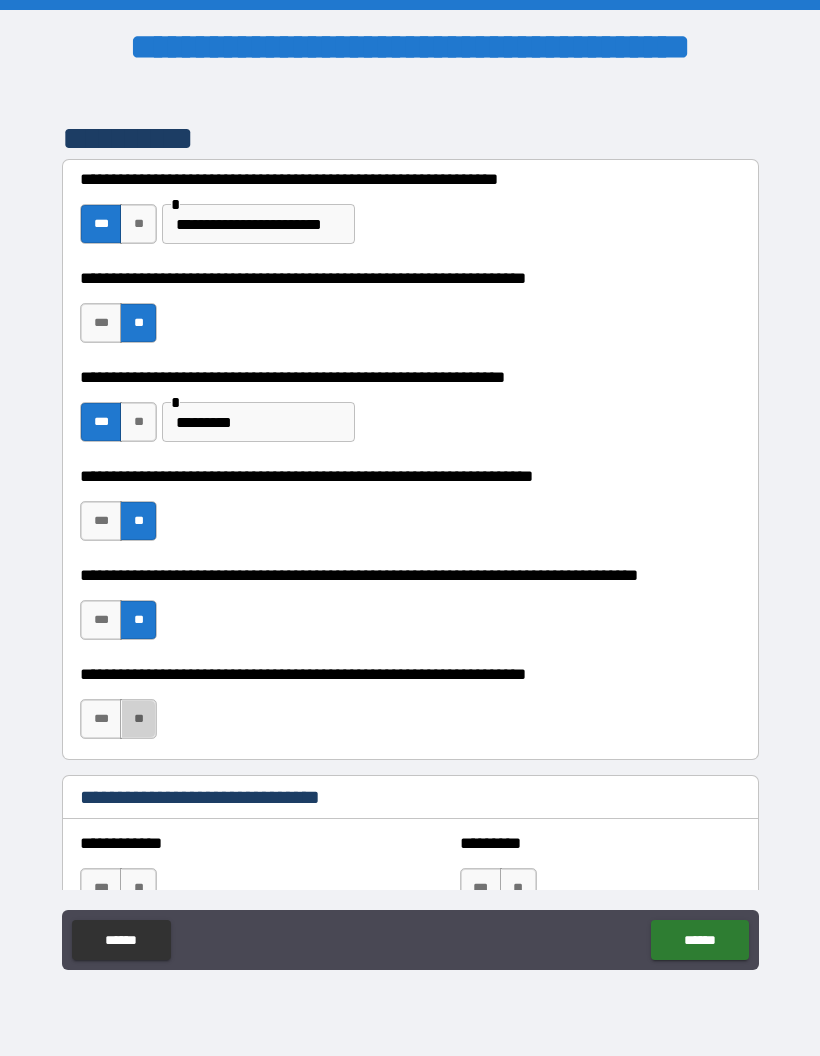 click on "**" at bounding box center [138, 719] 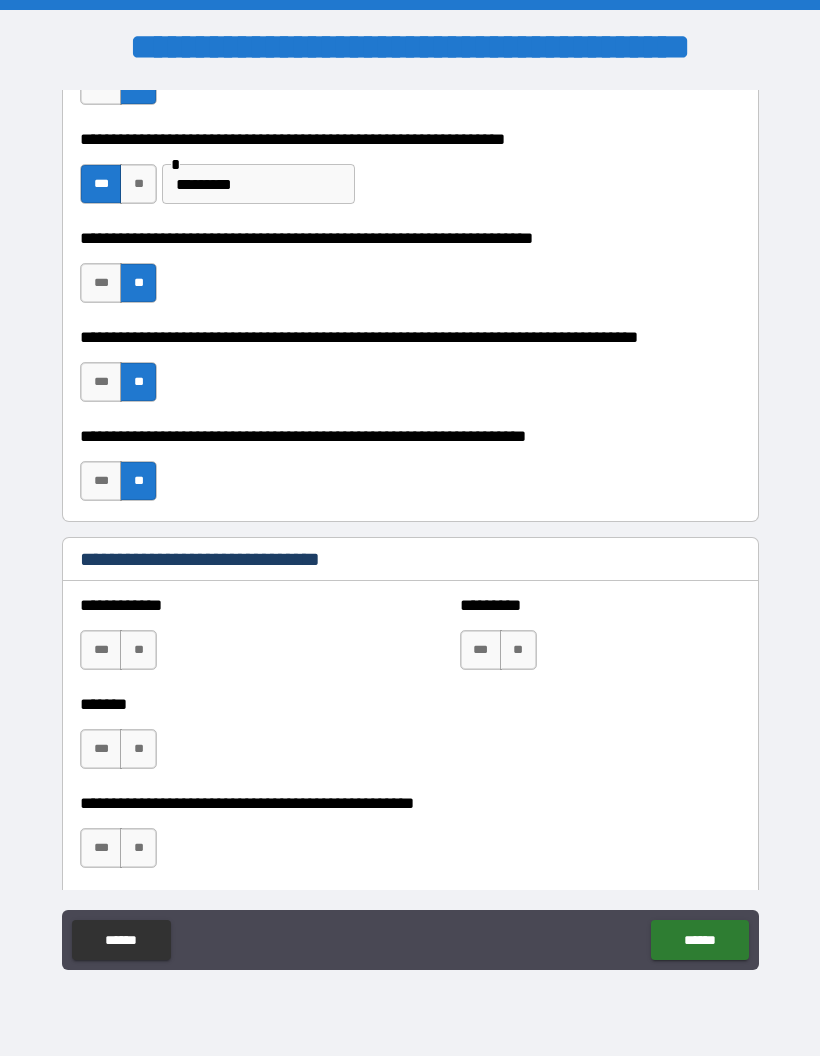 scroll, scrollTop: 846, scrollLeft: 0, axis: vertical 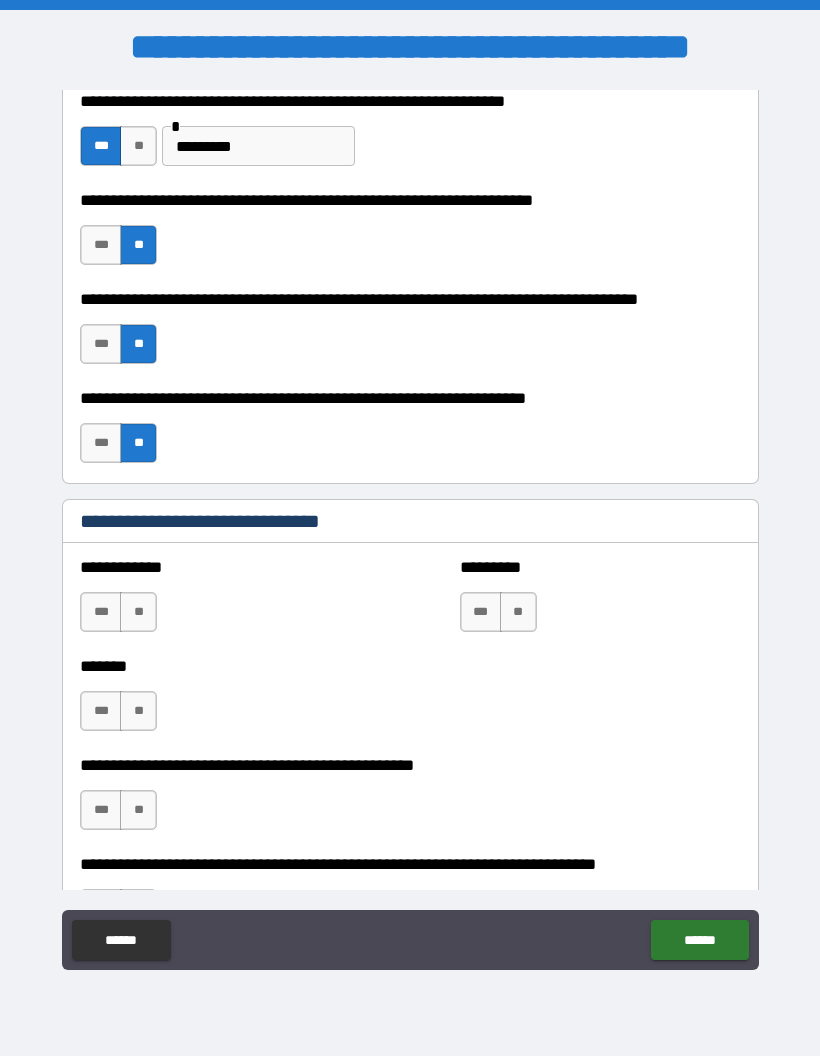 click on "**" at bounding box center [138, 612] 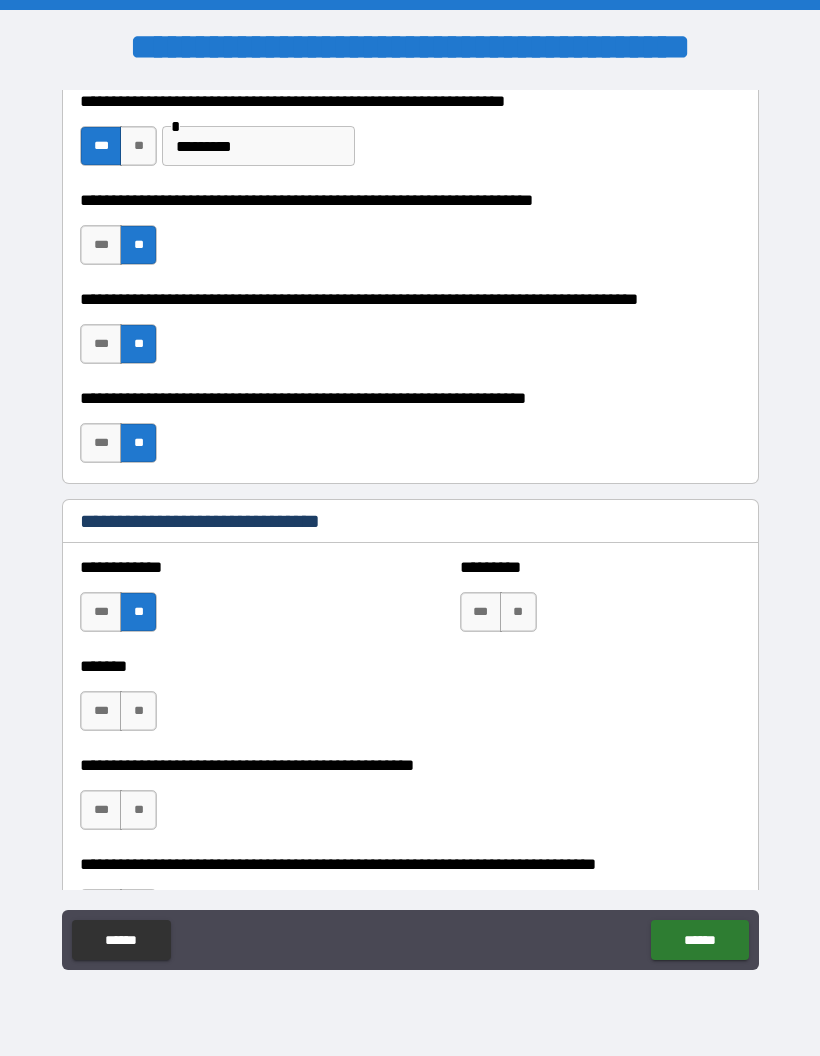 click on "**" at bounding box center (138, 711) 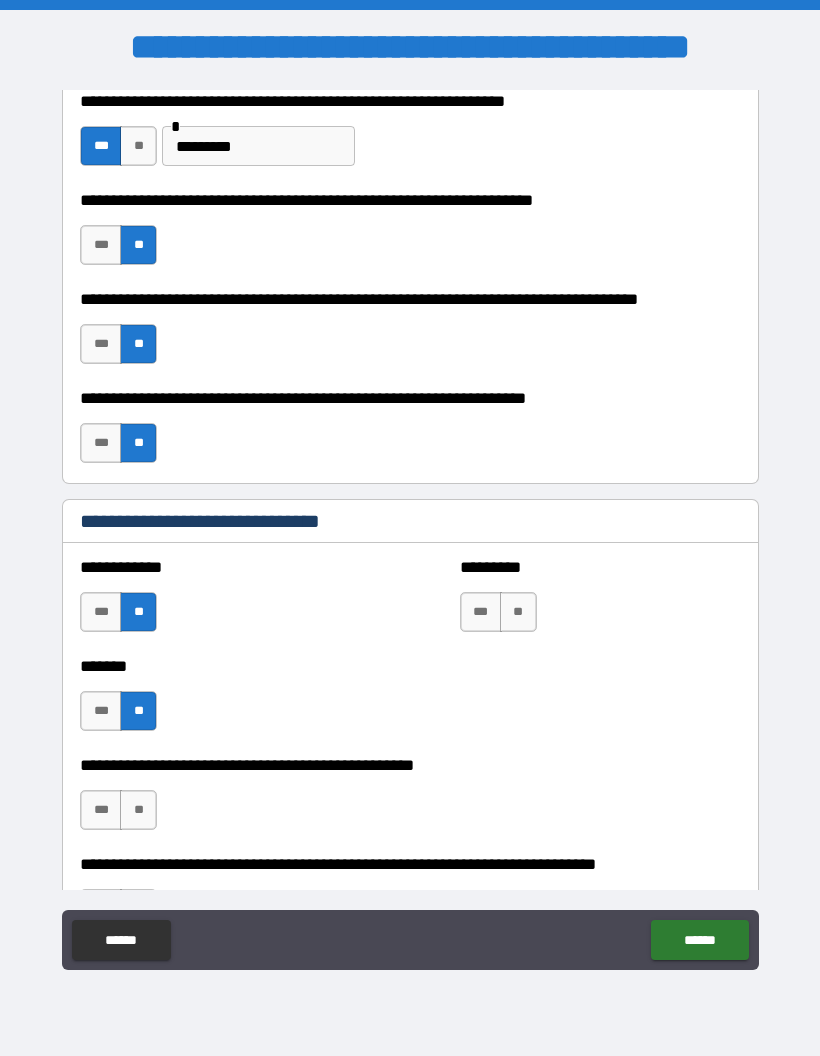 click on "**" at bounding box center [518, 612] 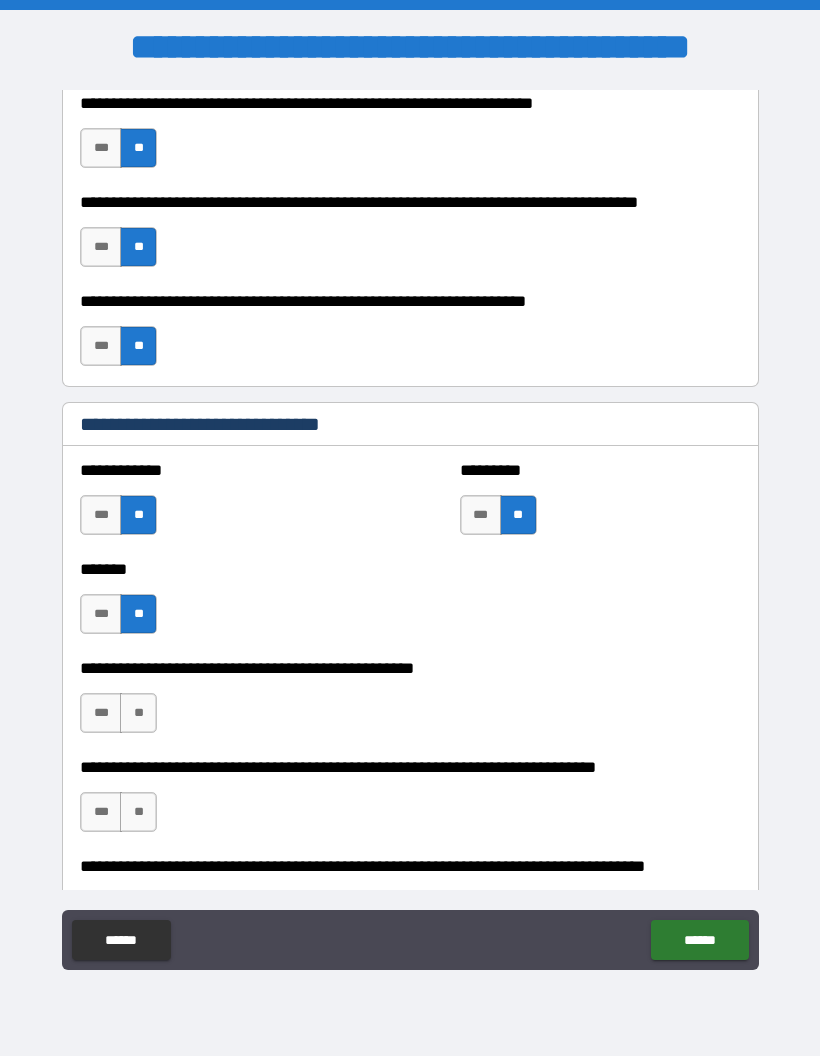 scroll, scrollTop: 967, scrollLeft: 0, axis: vertical 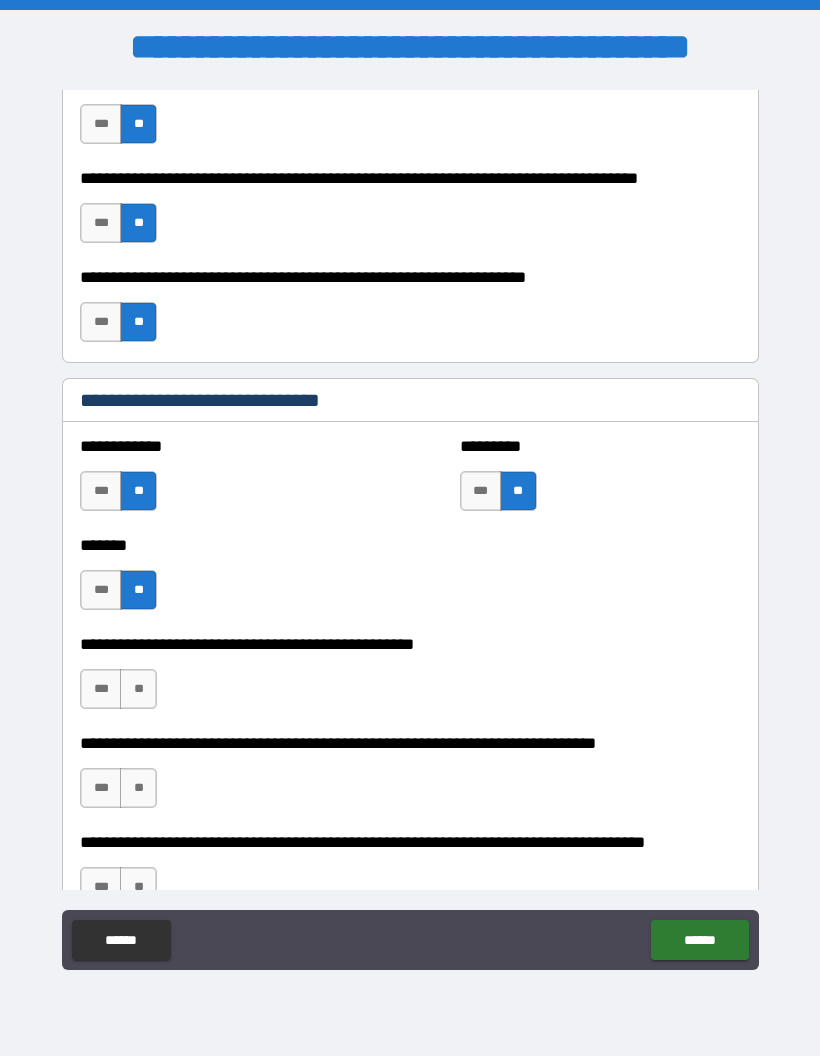 click on "**" at bounding box center [138, 689] 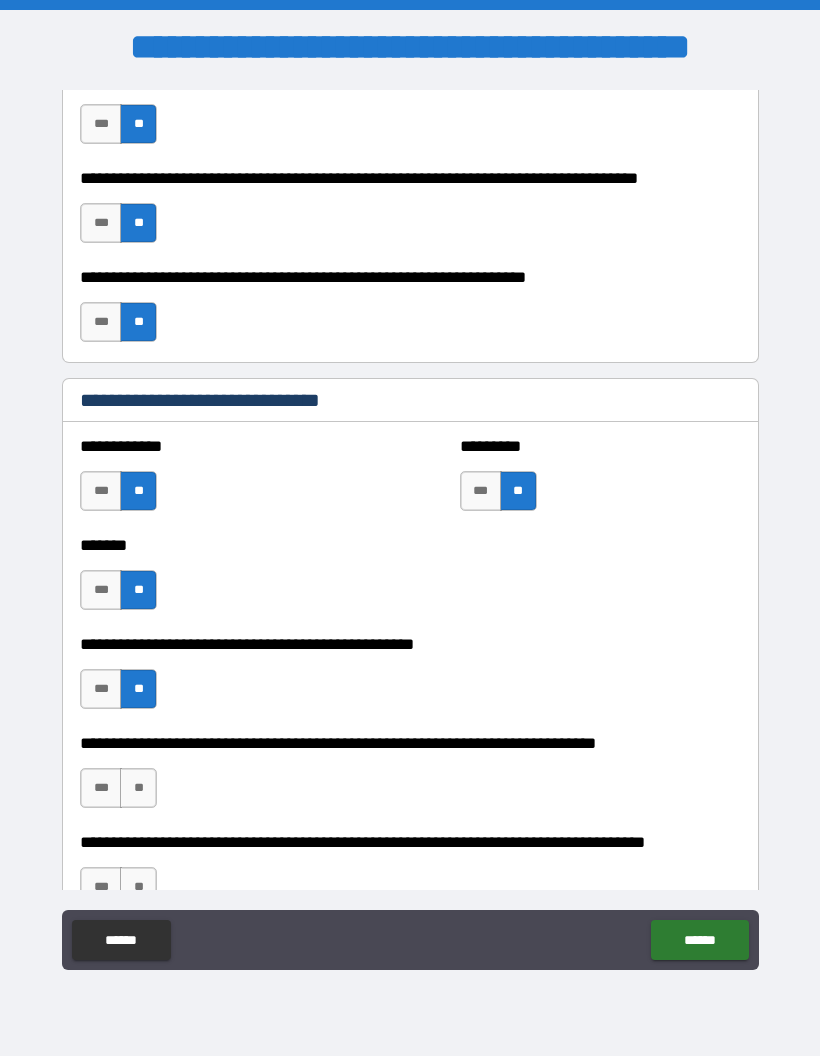 click on "**" at bounding box center [138, 788] 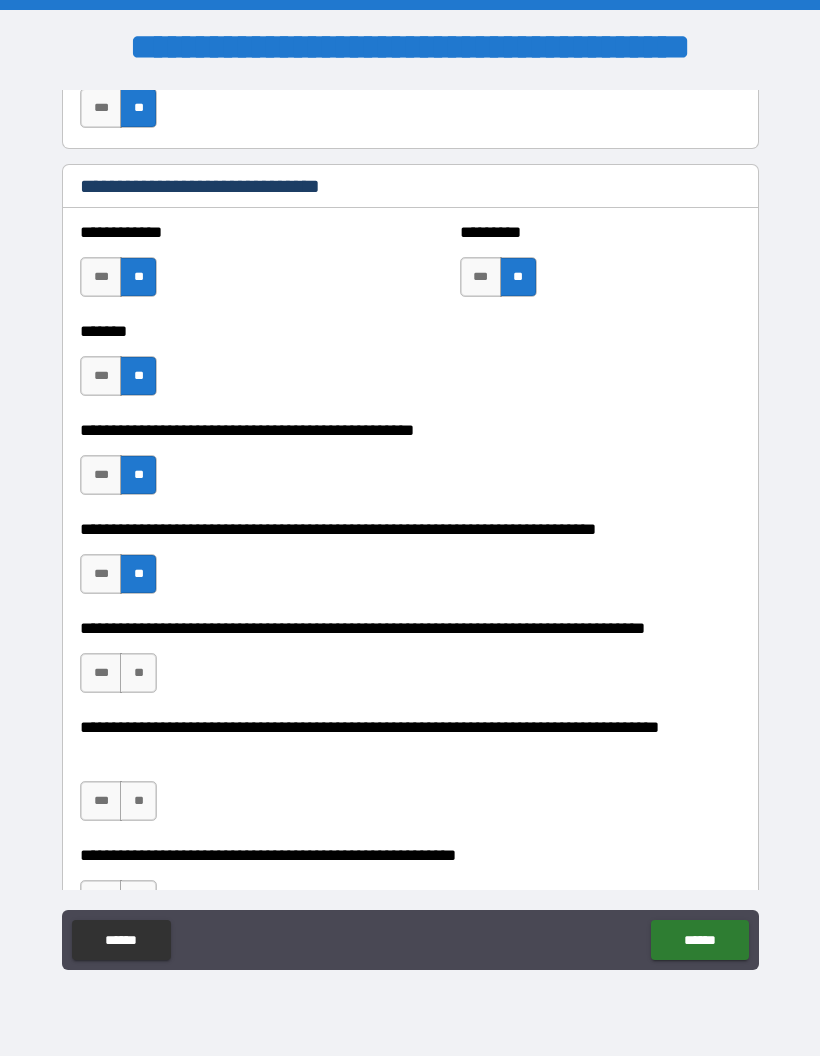 scroll, scrollTop: 1183, scrollLeft: 0, axis: vertical 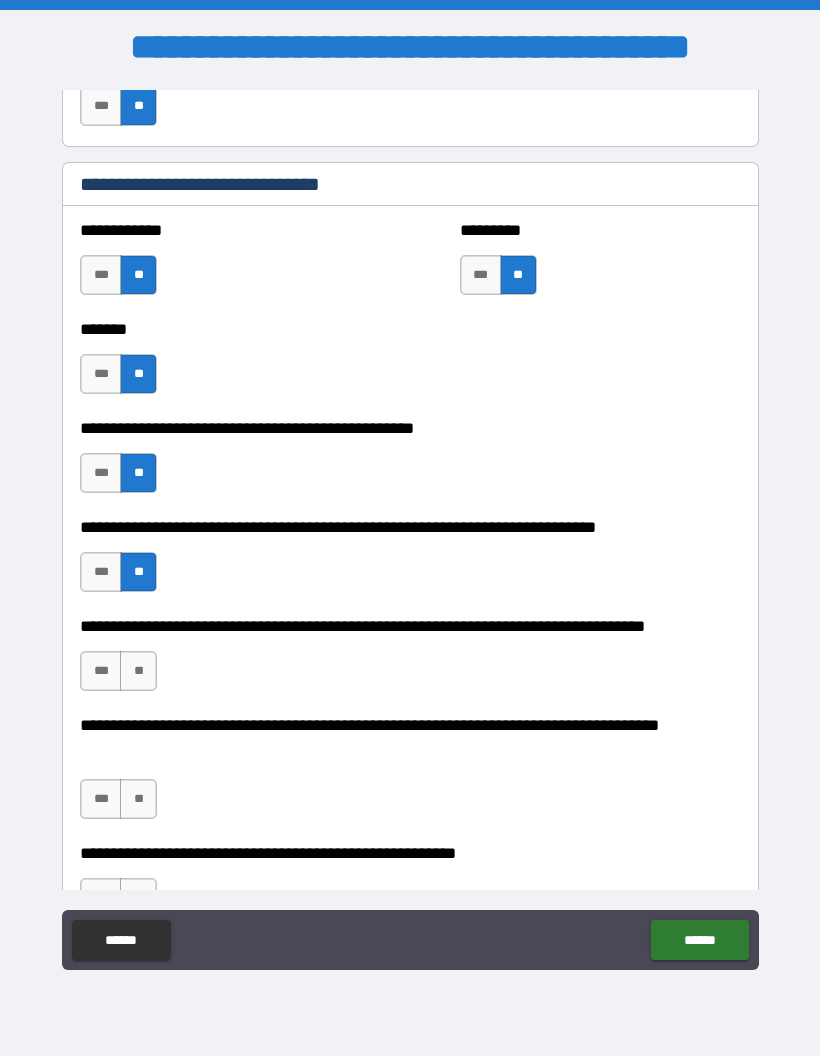 click on "**" at bounding box center (138, 671) 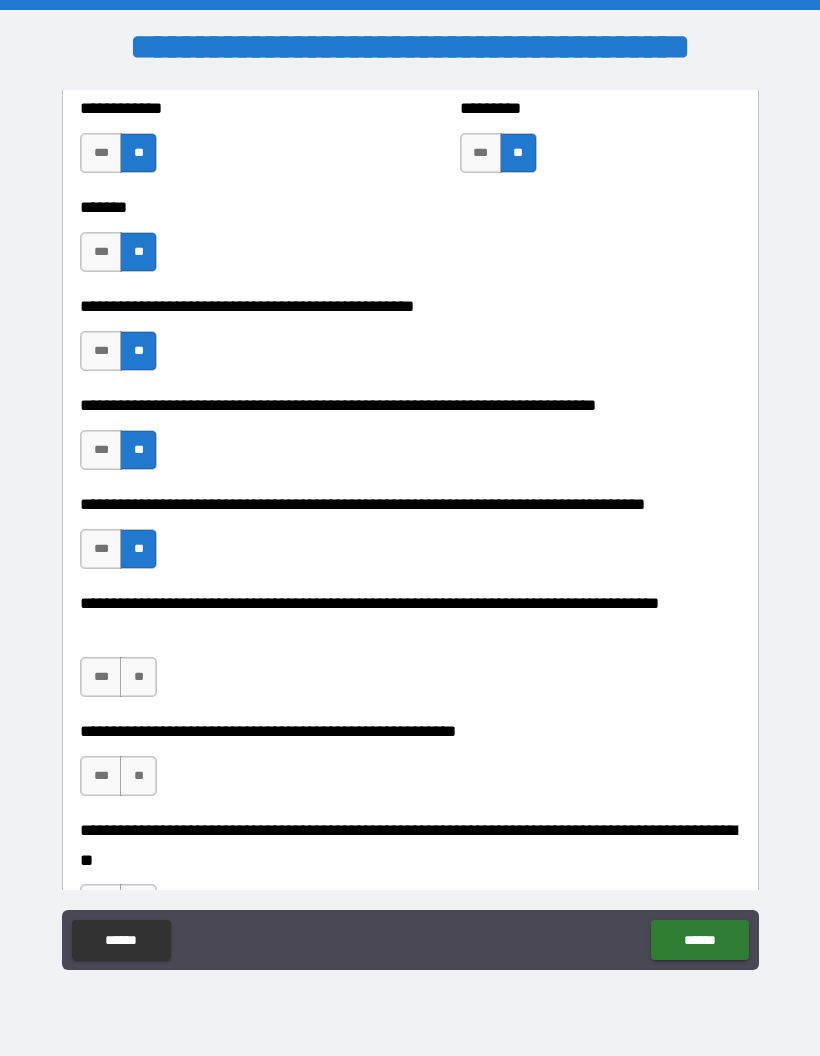 scroll, scrollTop: 1313, scrollLeft: 0, axis: vertical 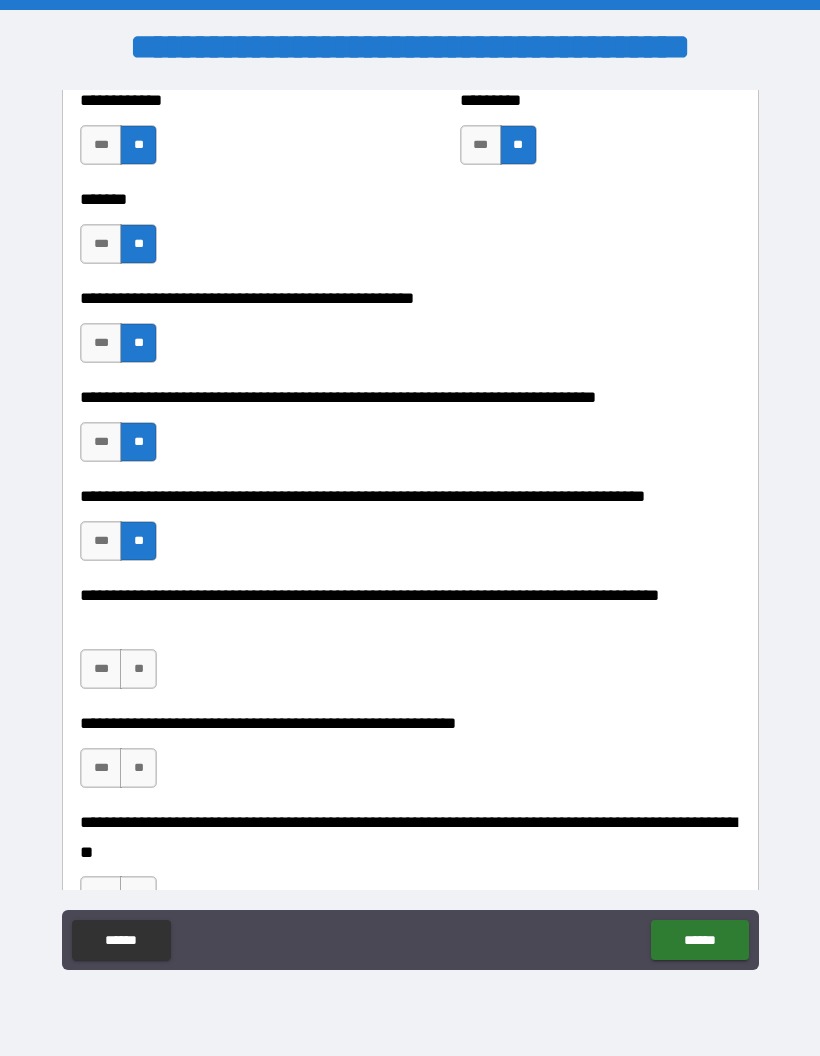 click on "**" at bounding box center (138, 669) 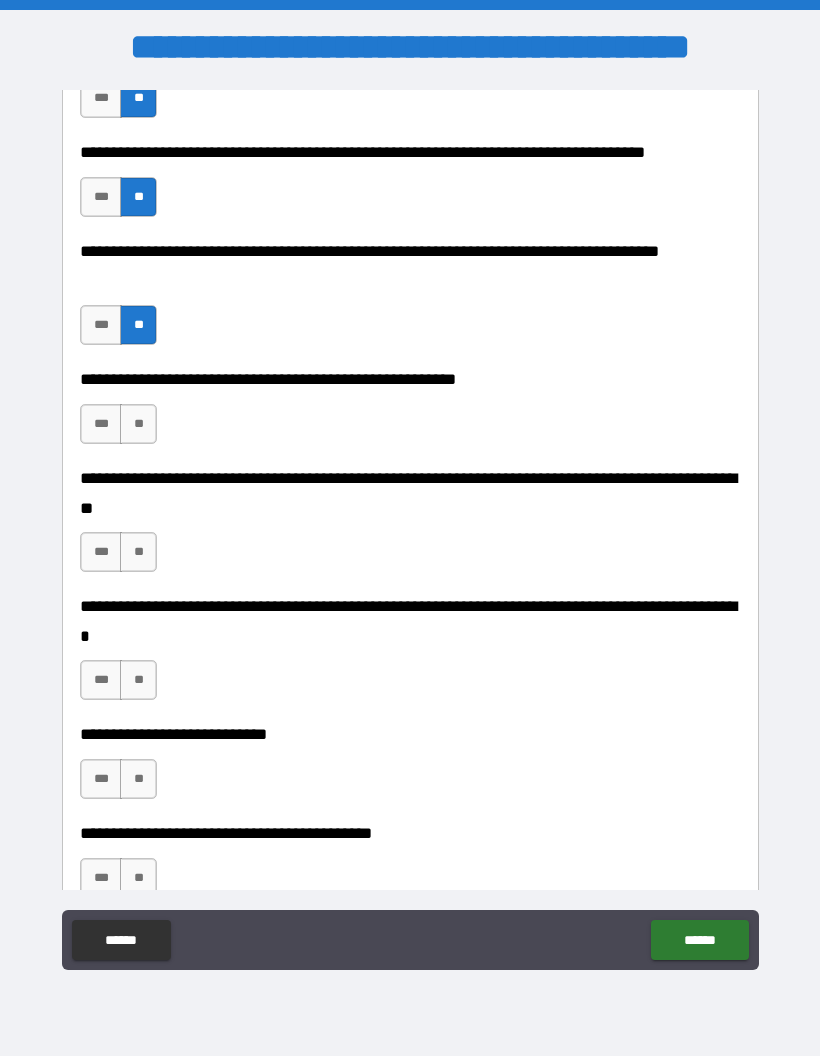 scroll, scrollTop: 1658, scrollLeft: 0, axis: vertical 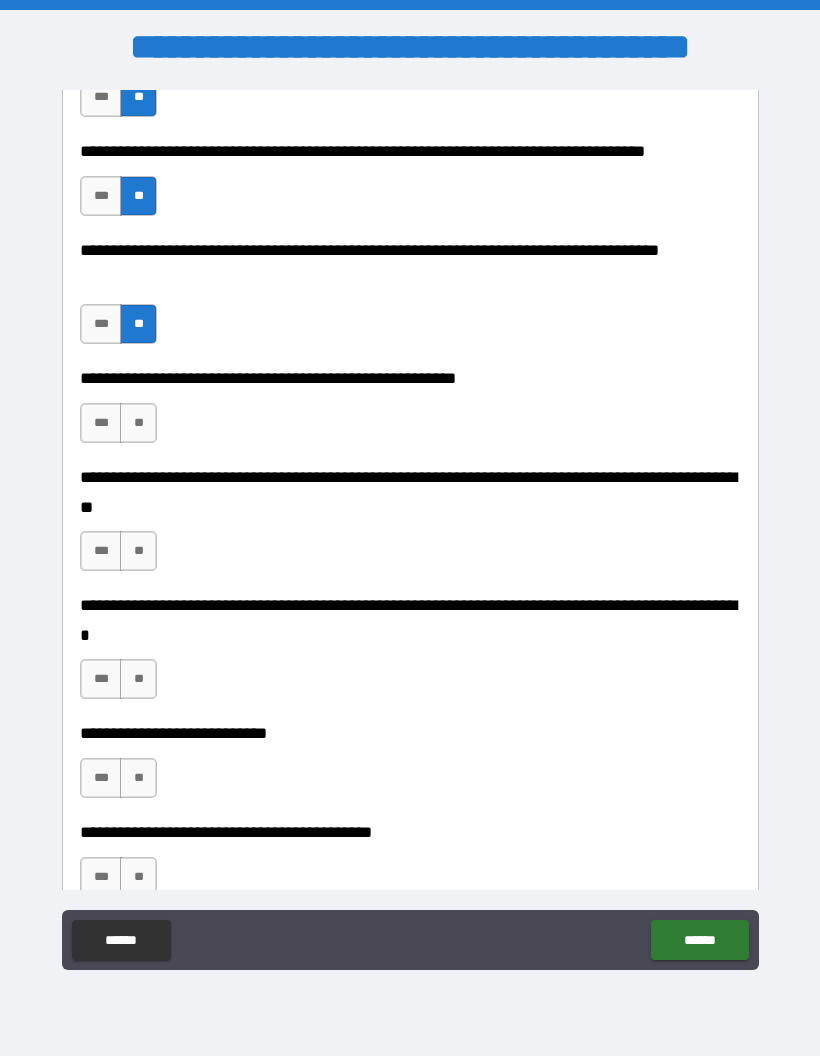 click on "**" at bounding box center (138, 423) 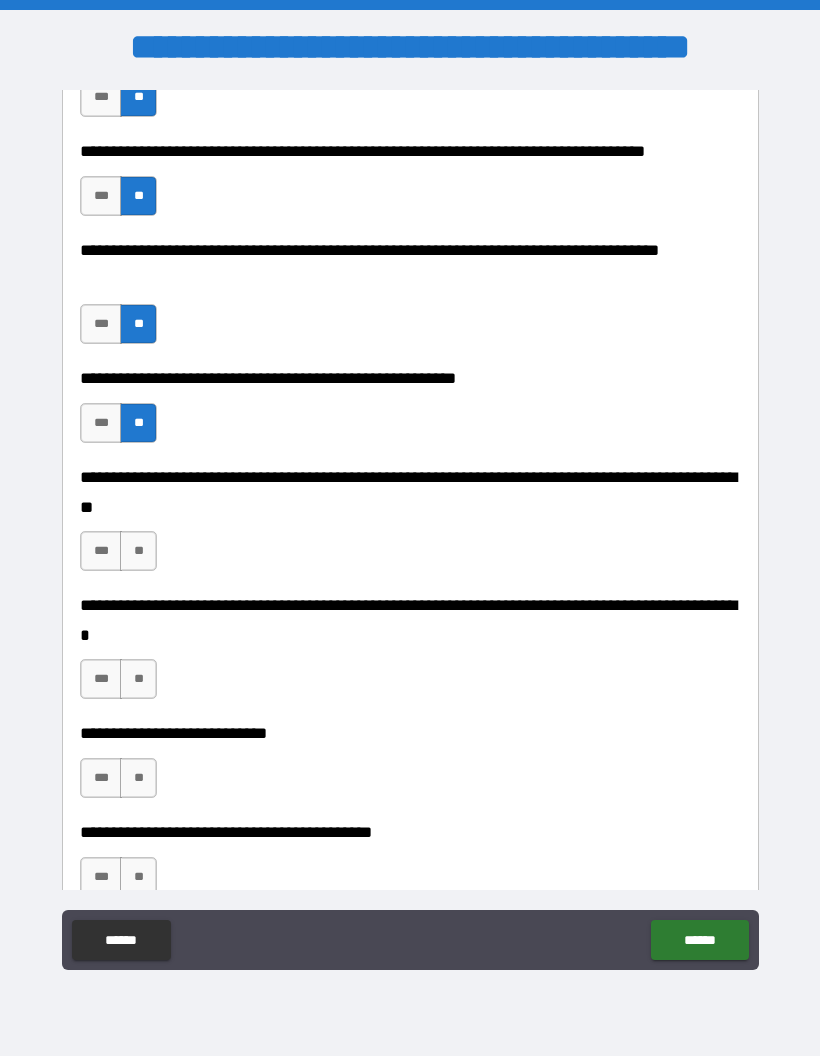 click on "**" at bounding box center (138, 551) 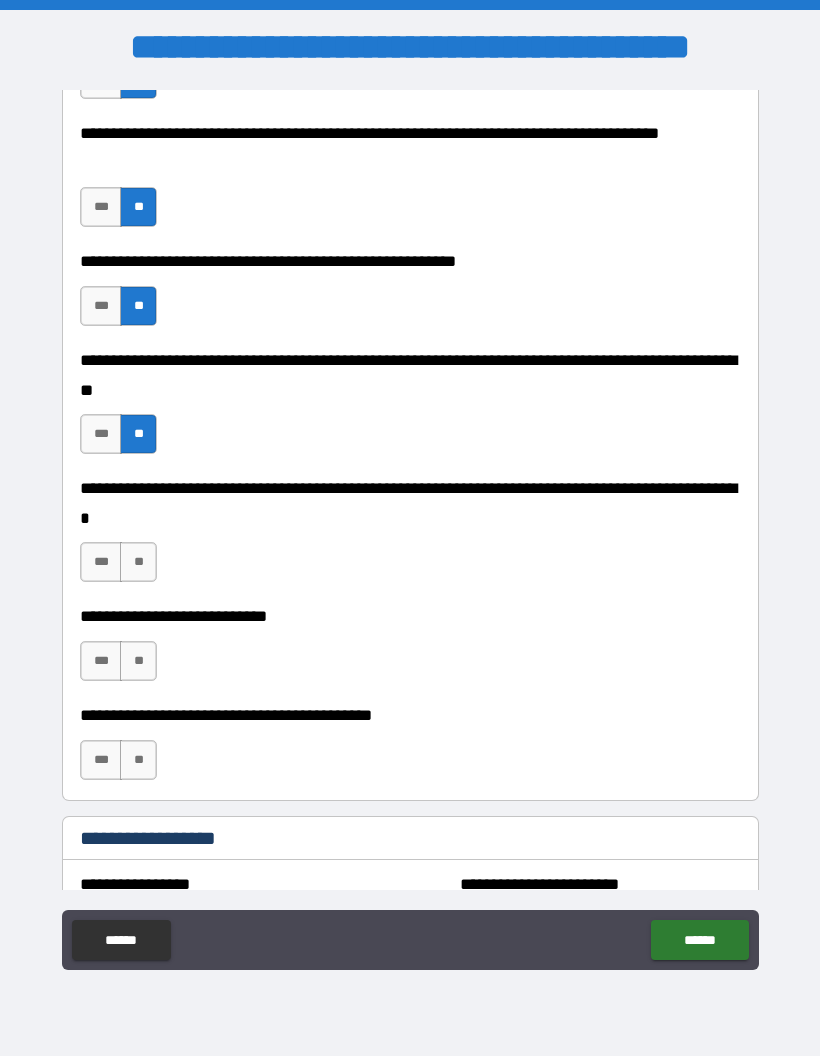 scroll, scrollTop: 1780, scrollLeft: 0, axis: vertical 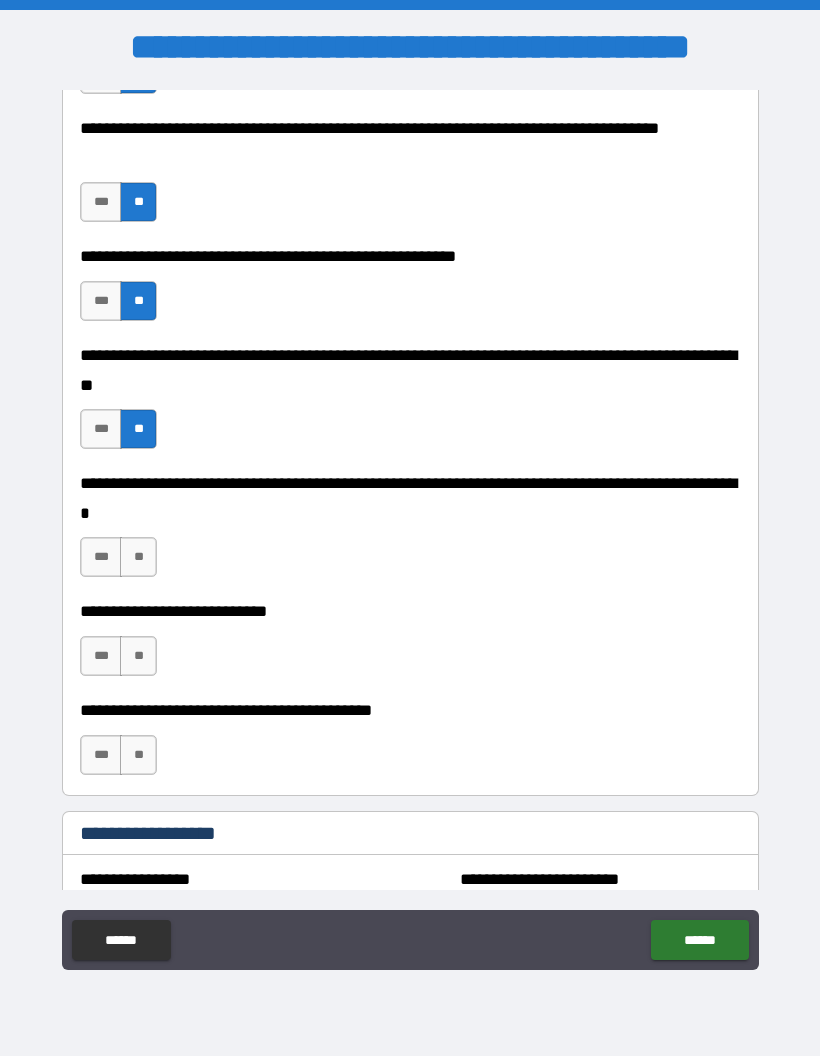 click on "**" at bounding box center (138, 557) 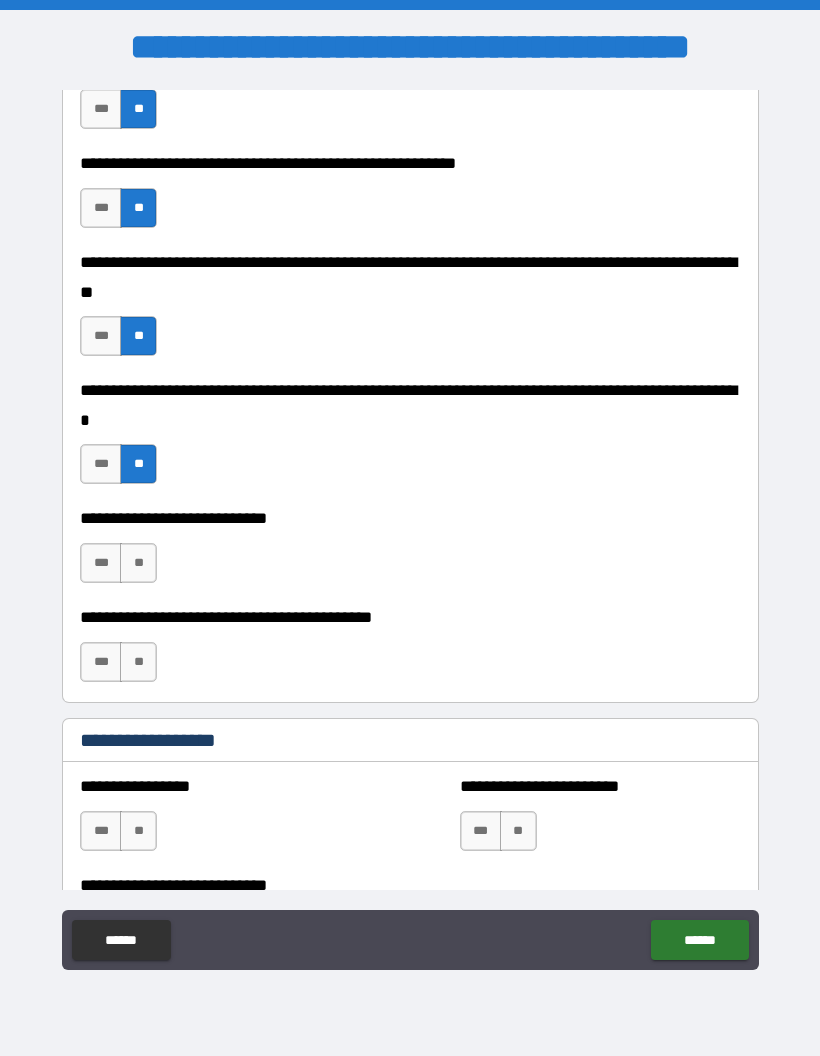 scroll, scrollTop: 1875, scrollLeft: 0, axis: vertical 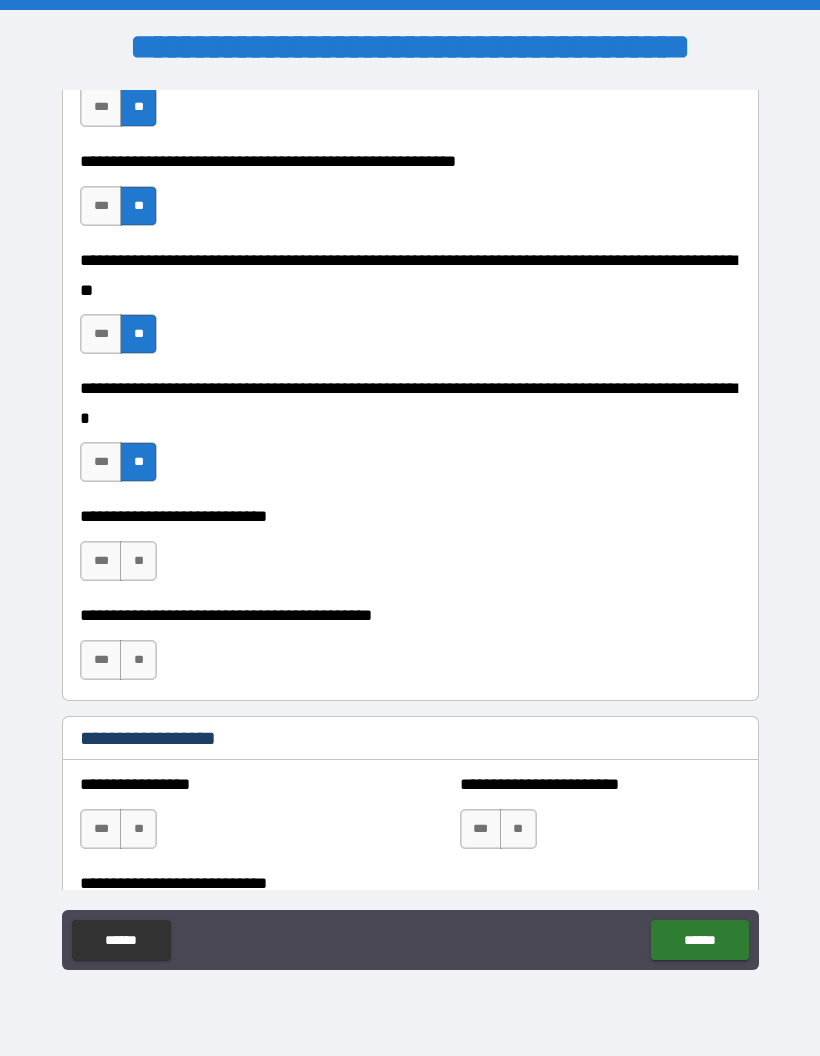 click on "**" at bounding box center [138, 561] 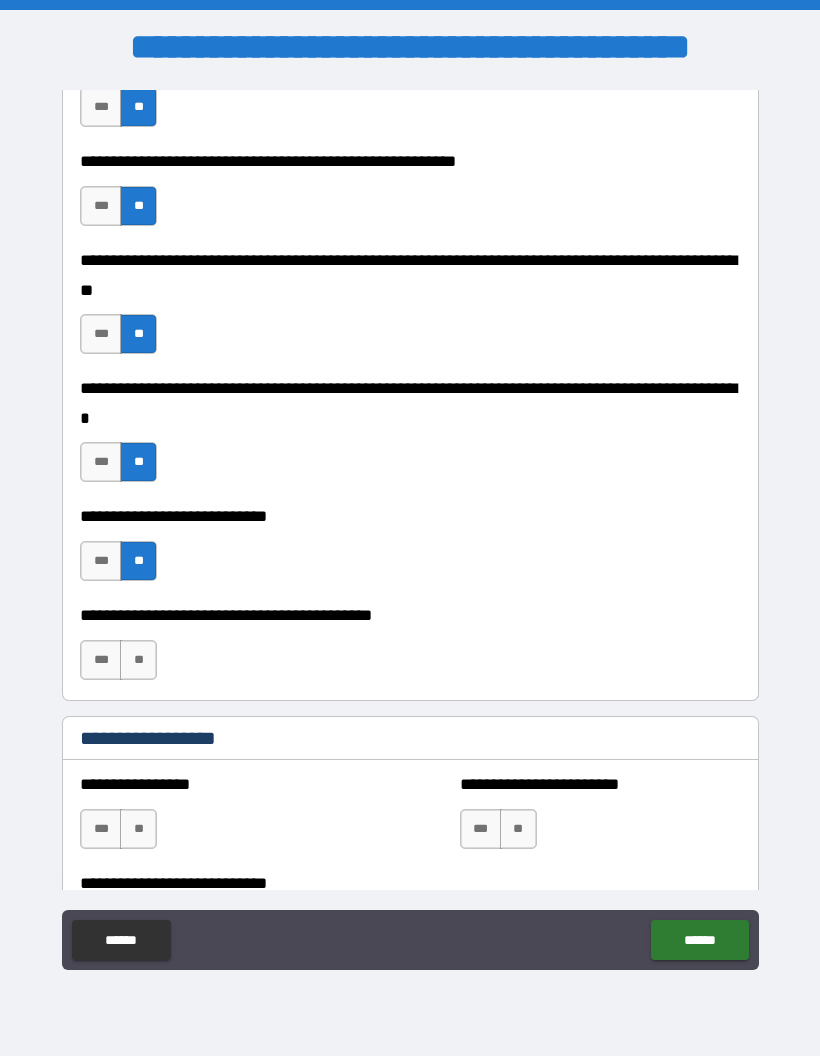click on "**" at bounding box center [138, 660] 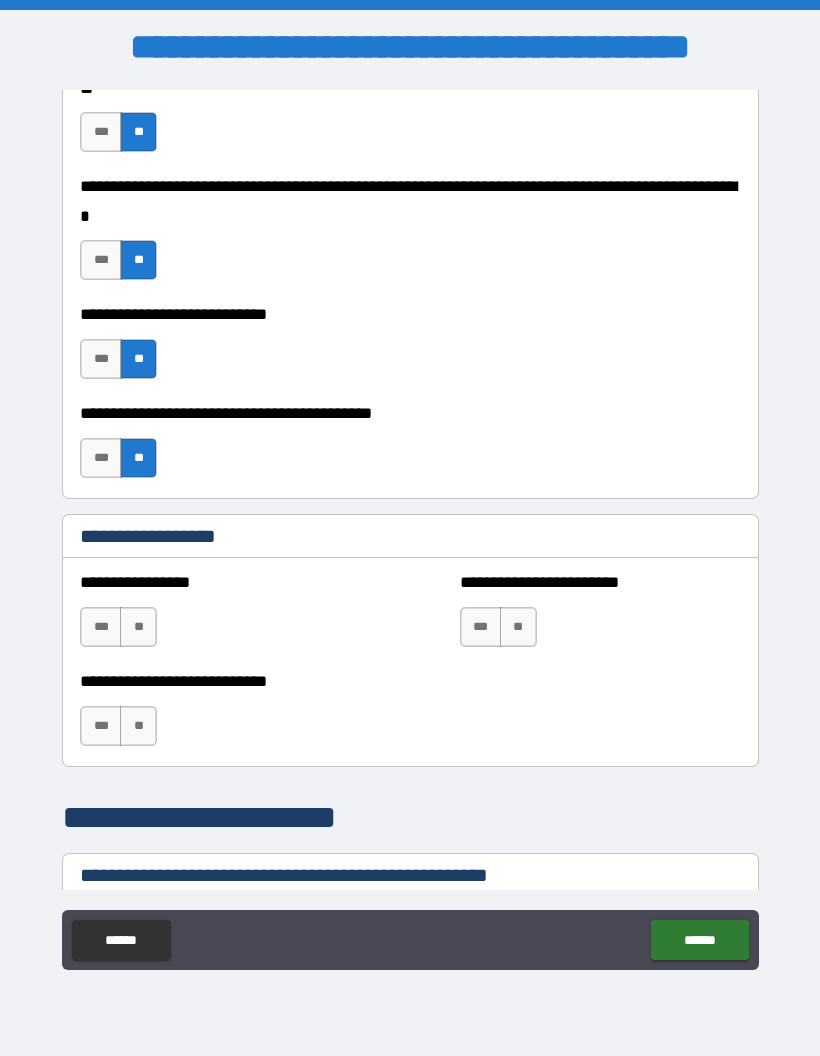 scroll, scrollTop: 2095, scrollLeft: 0, axis: vertical 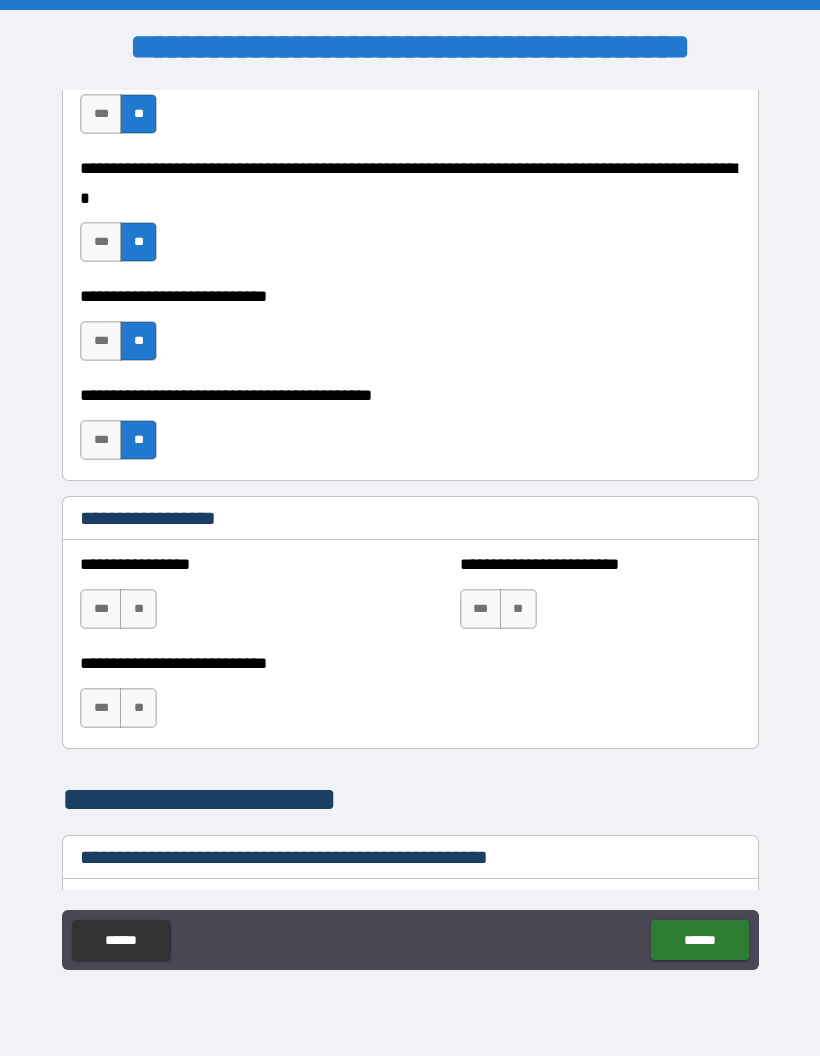click on "**" at bounding box center (138, 609) 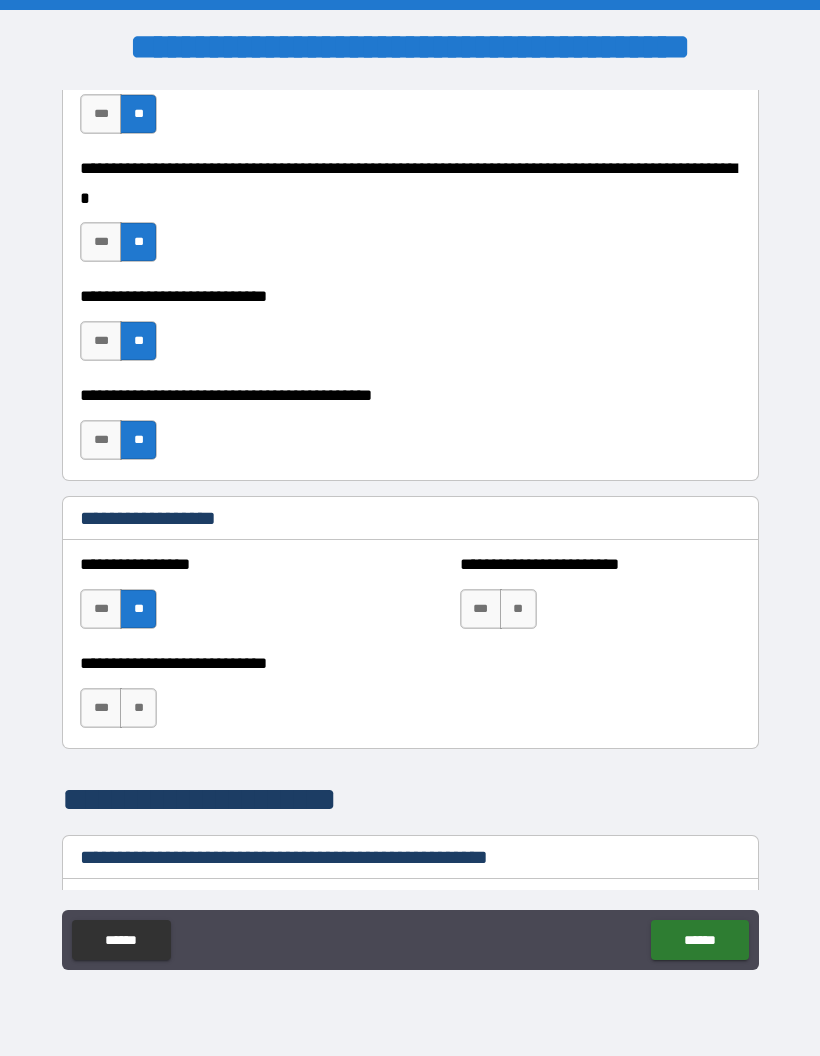 click on "**" at bounding box center [138, 708] 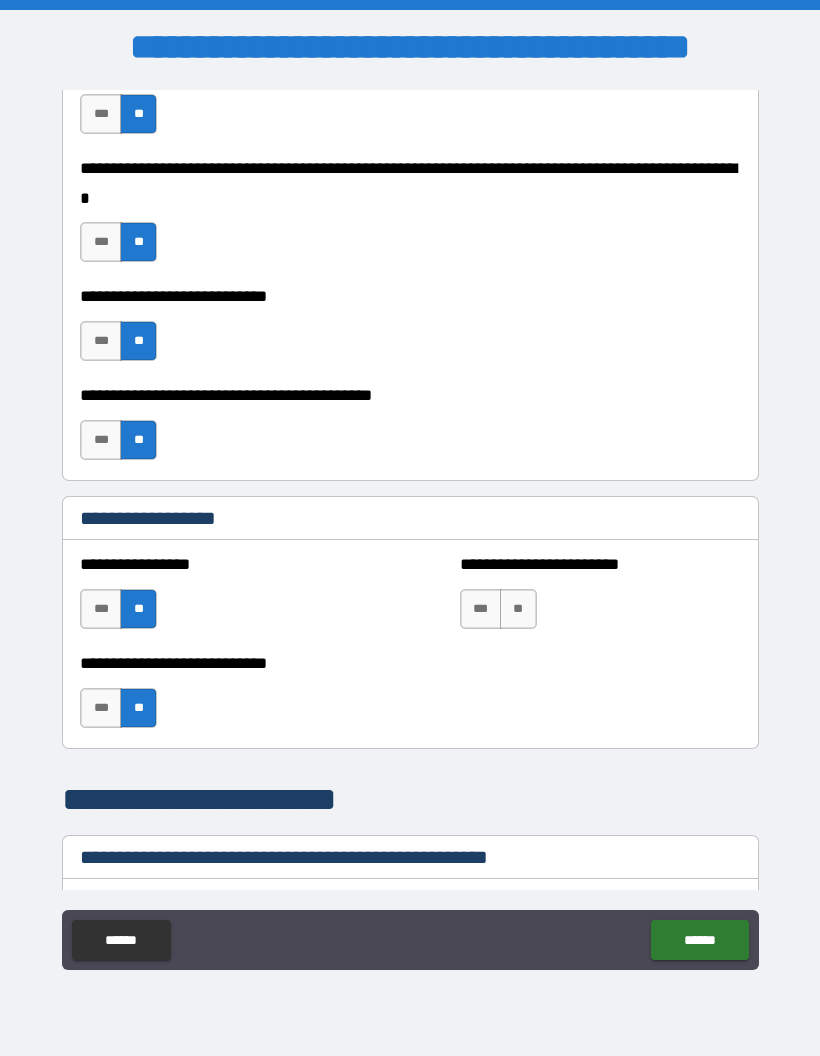 click on "**" at bounding box center (518, 609) 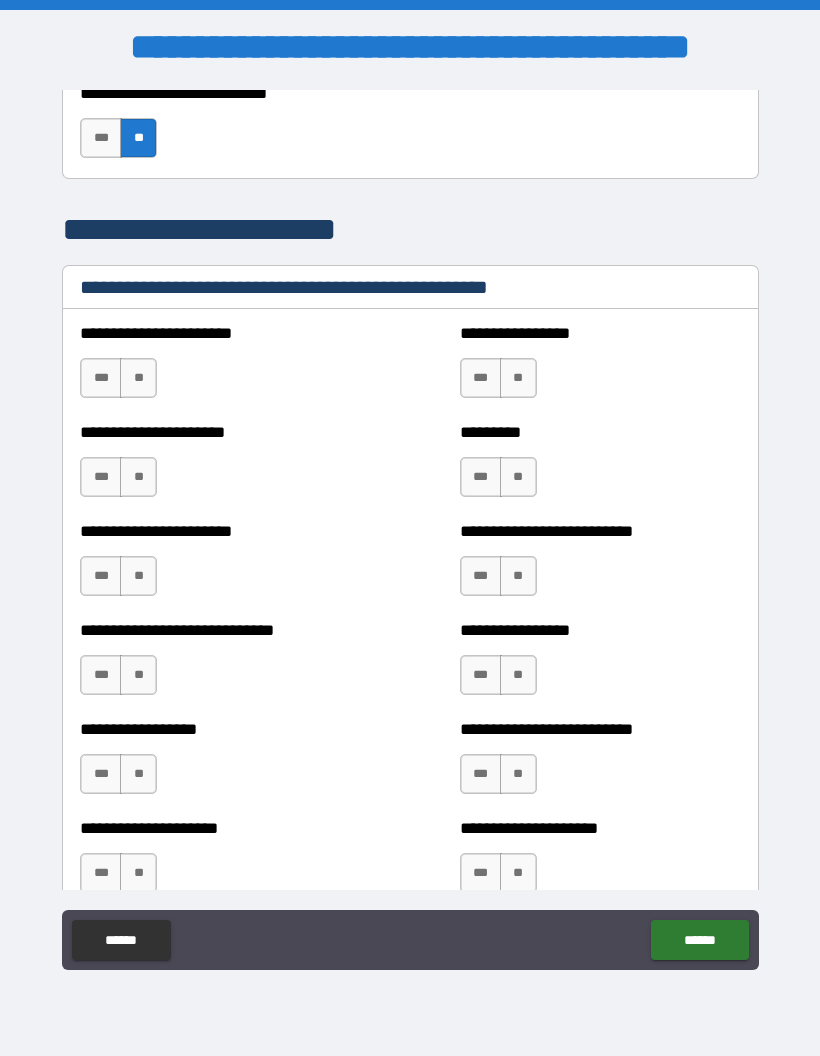 scroll, scrollTop: 2710, scrollLeft: 0, axis: vertical 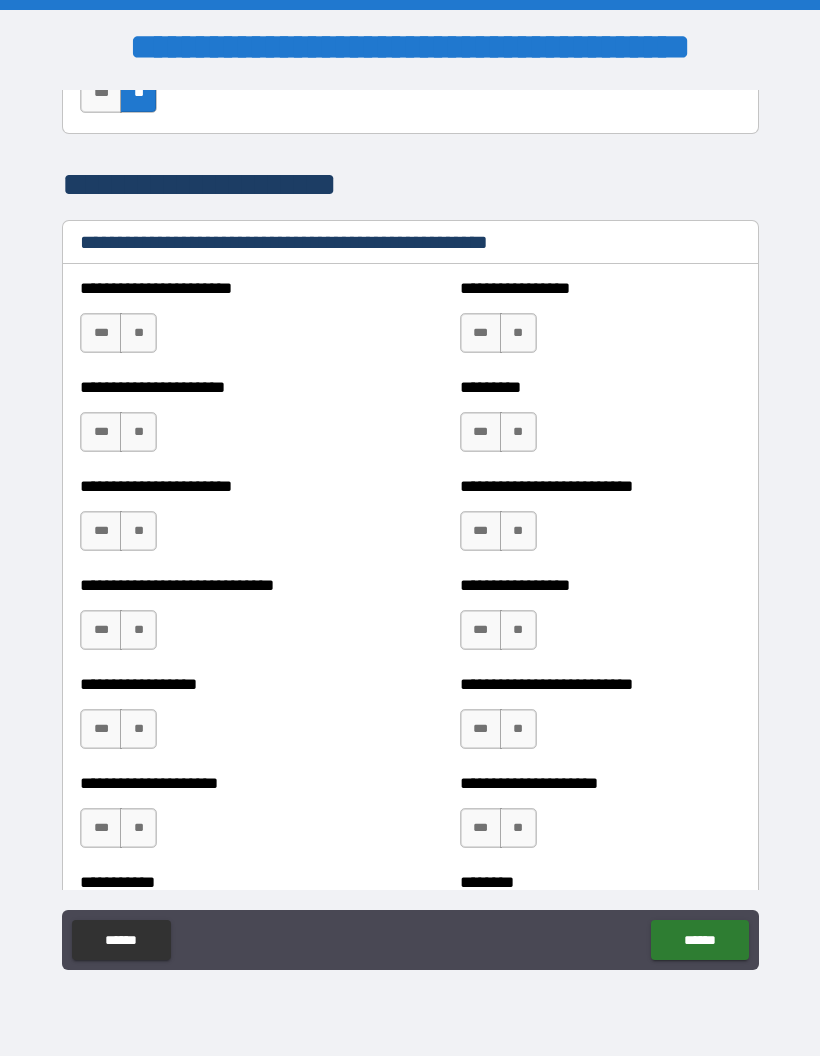 click on "**" at bounding box center [138, 333] 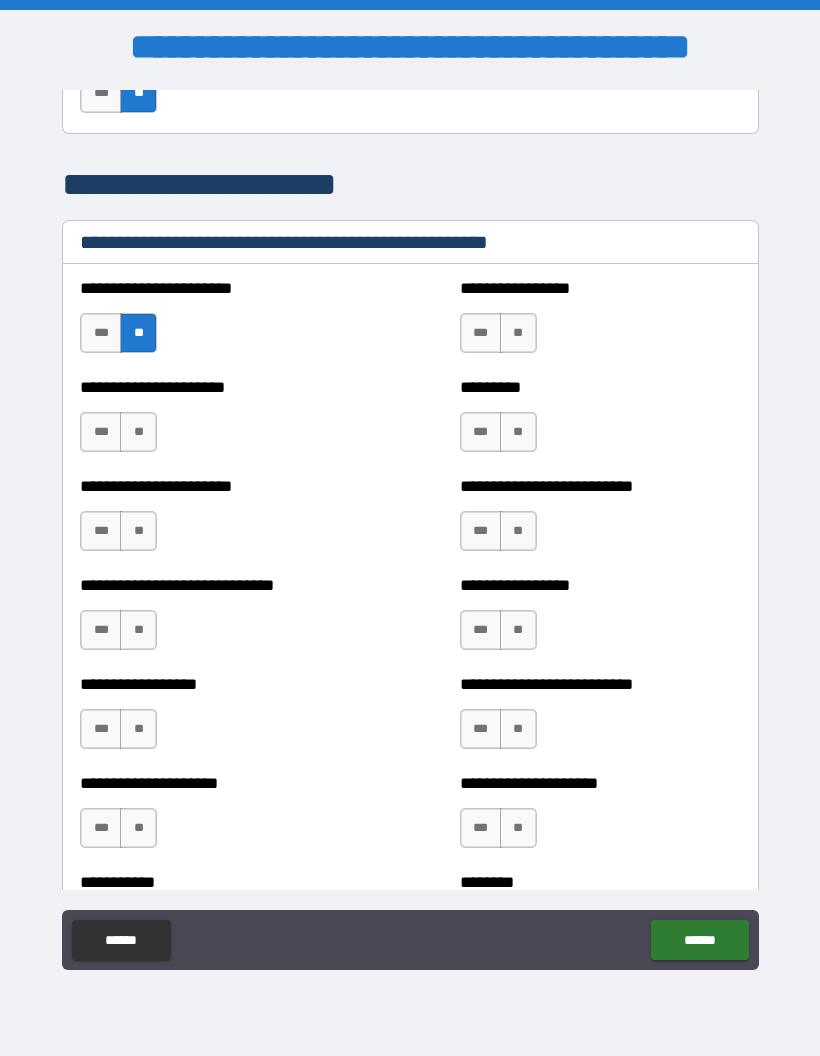 click on "**" at bounding box center (138, 432) 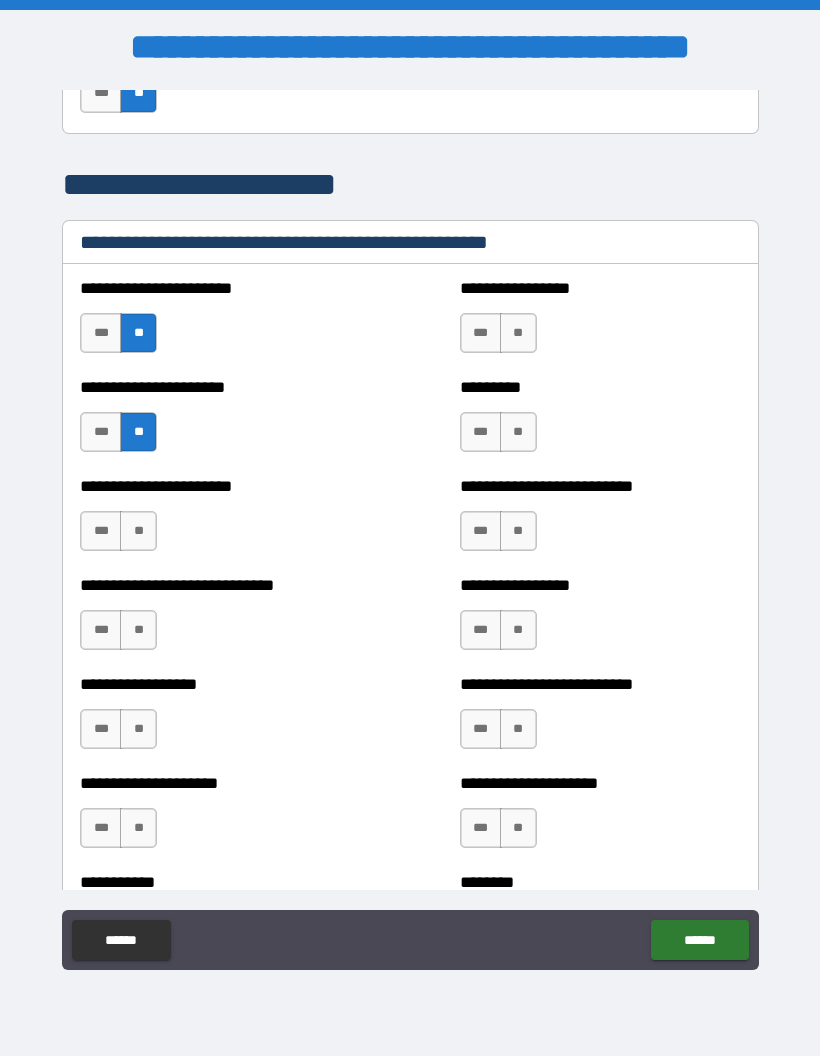 click on "**" at bounding box center [138, 531] 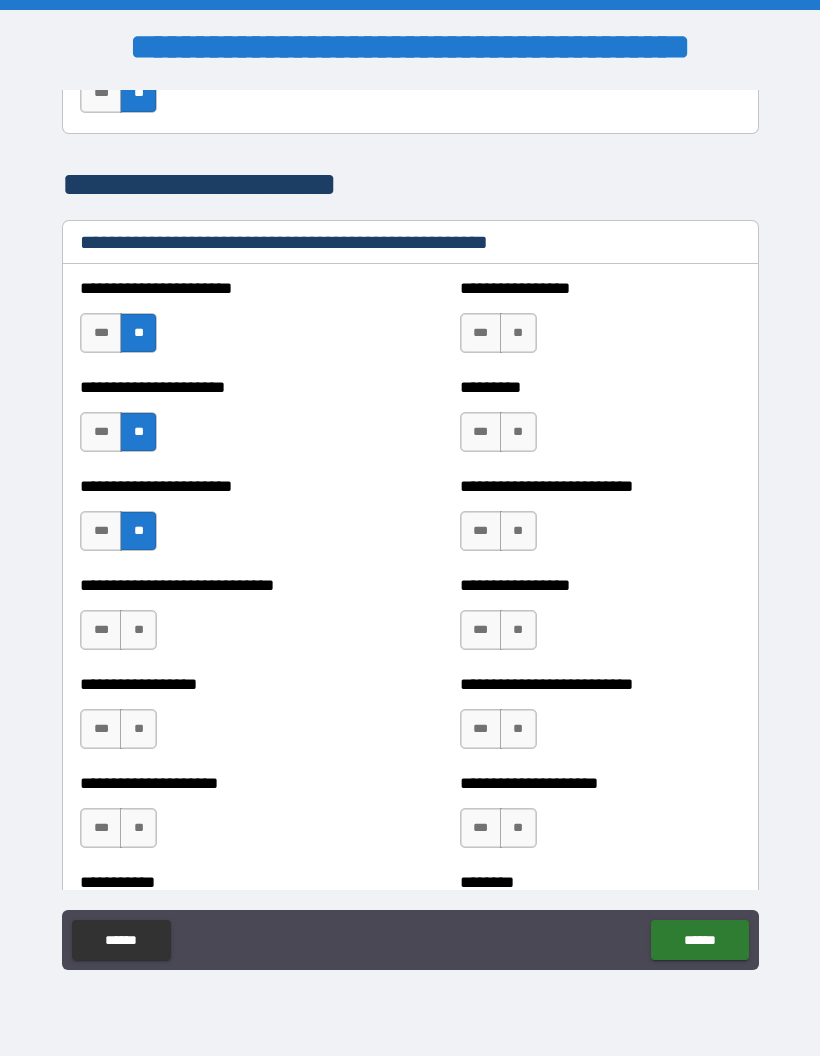click on "**" at bounding box center (138, 630) 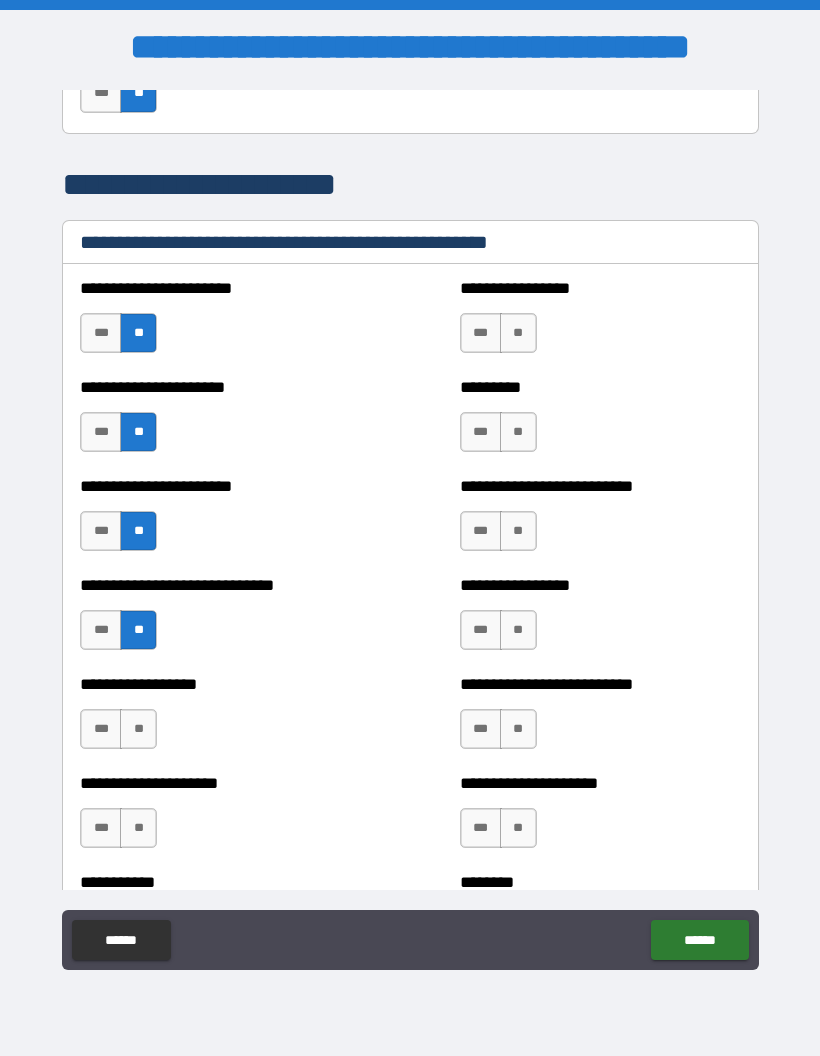 click on "**" at bounding box center [138, 729] 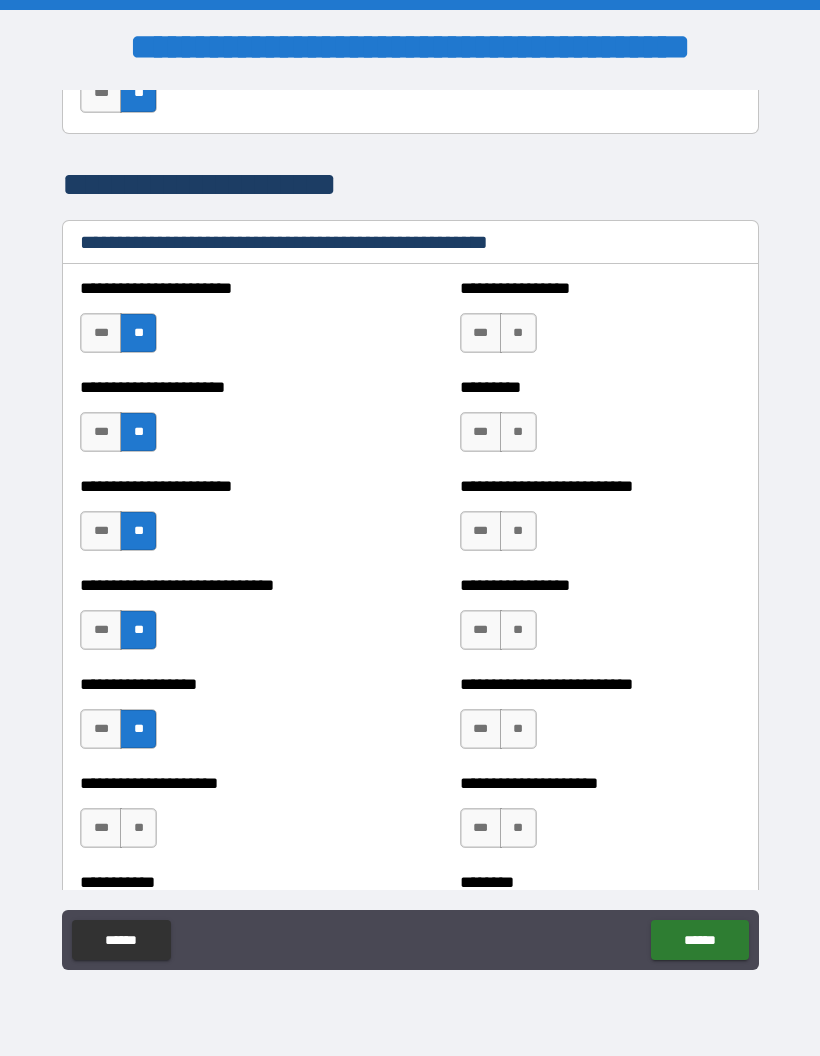 click on "**" at bounding box center [138, 828] 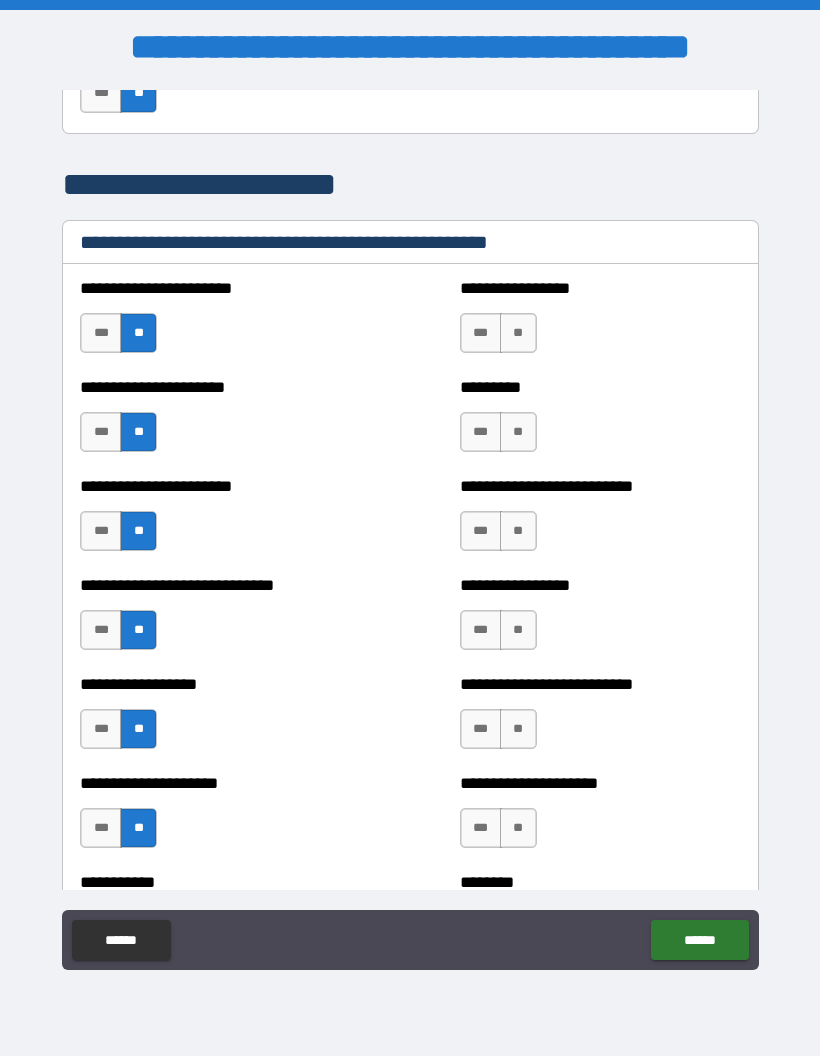 click on "**" at bounding box center [518, 333] 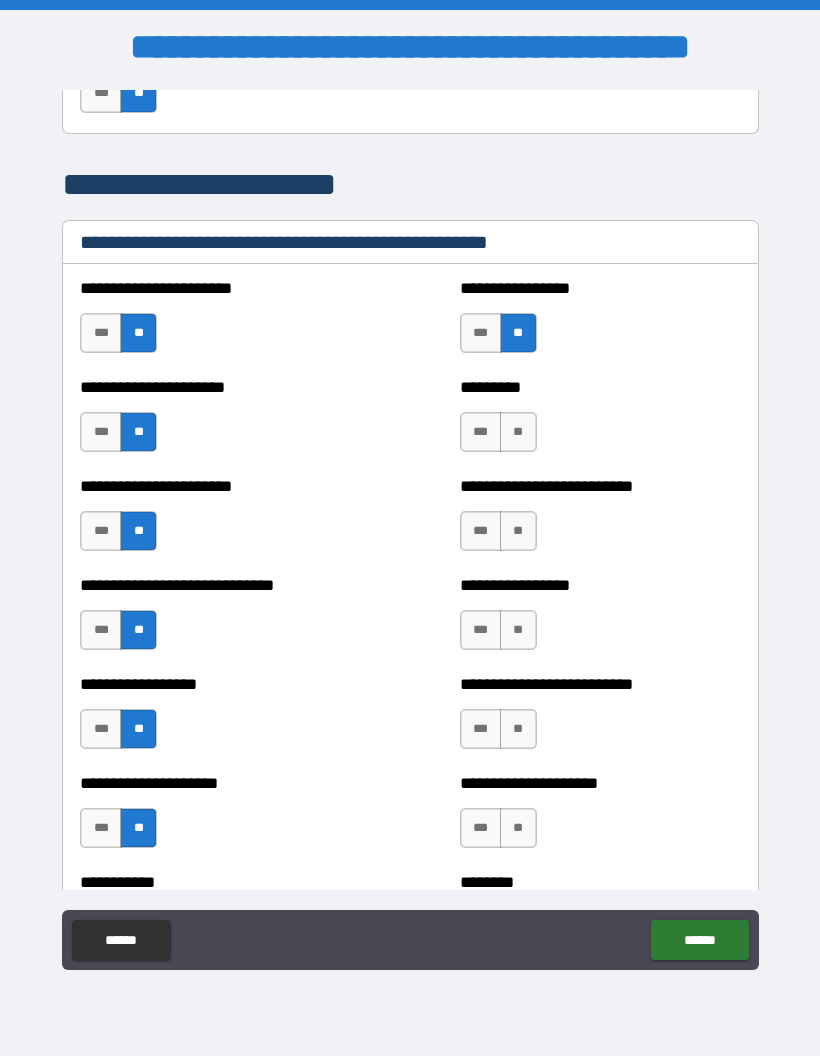 click on "**" at bounding box center (518, 432) 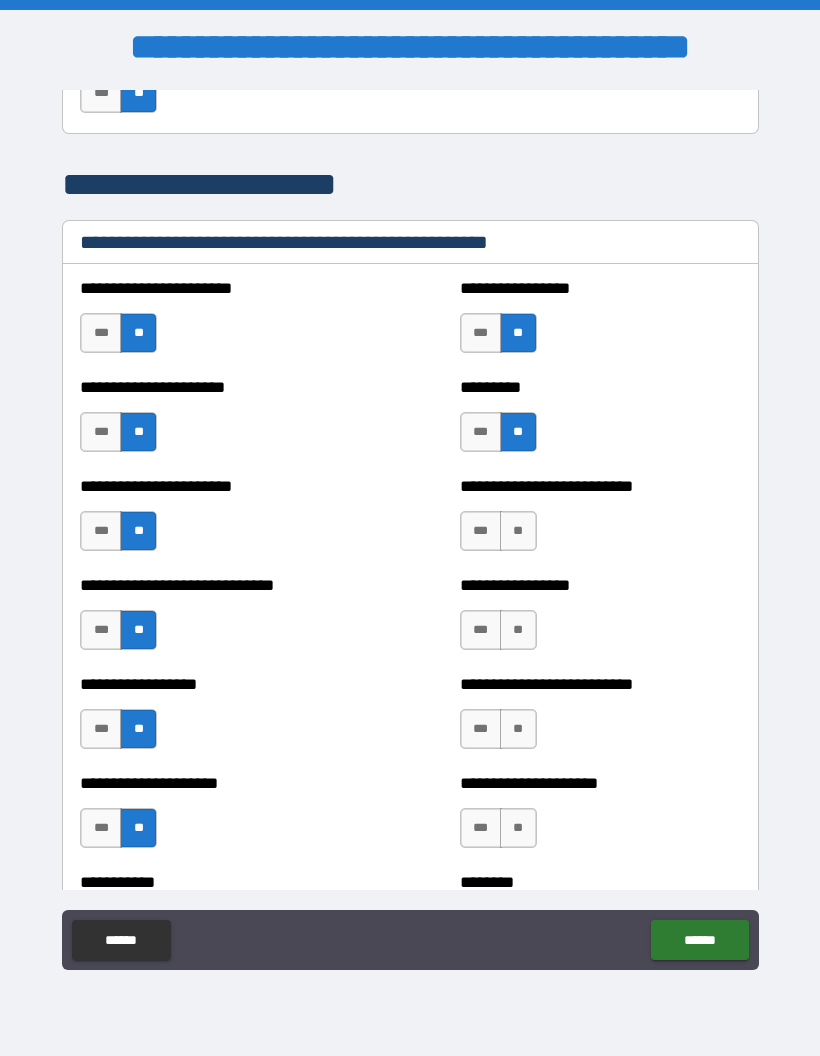 click on "**" at bounding box center [518, 531] 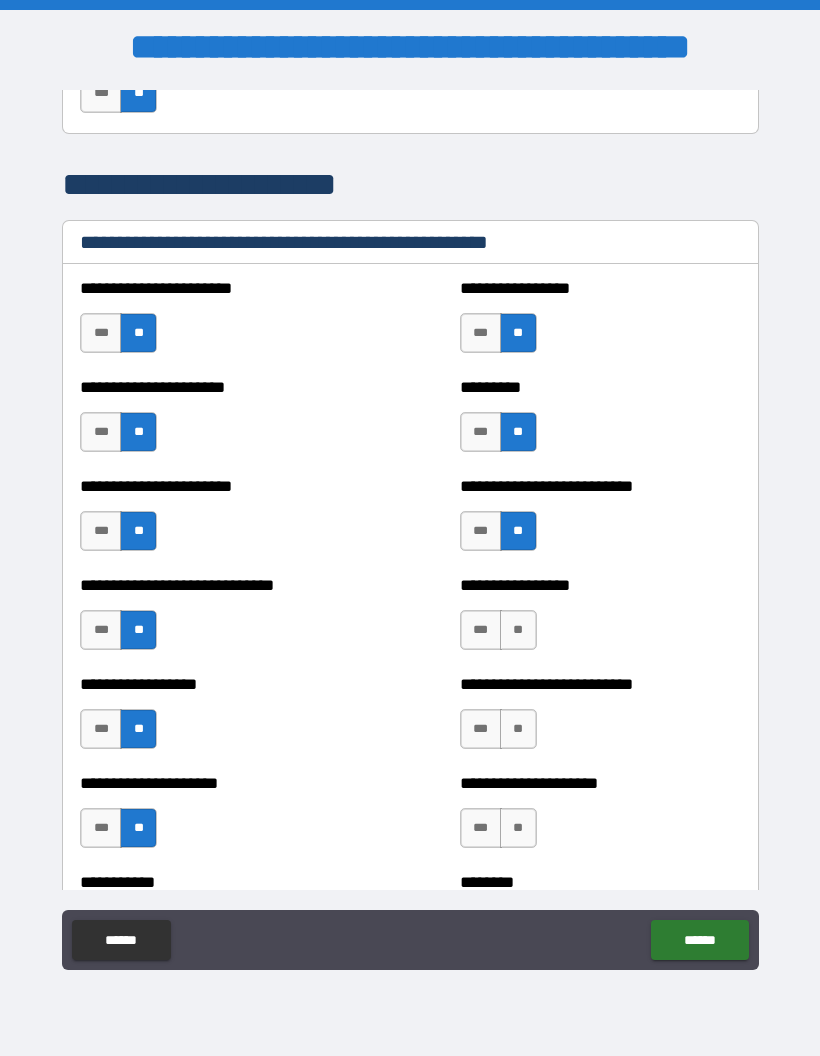 click on "**" at bounding box center [518, 630] 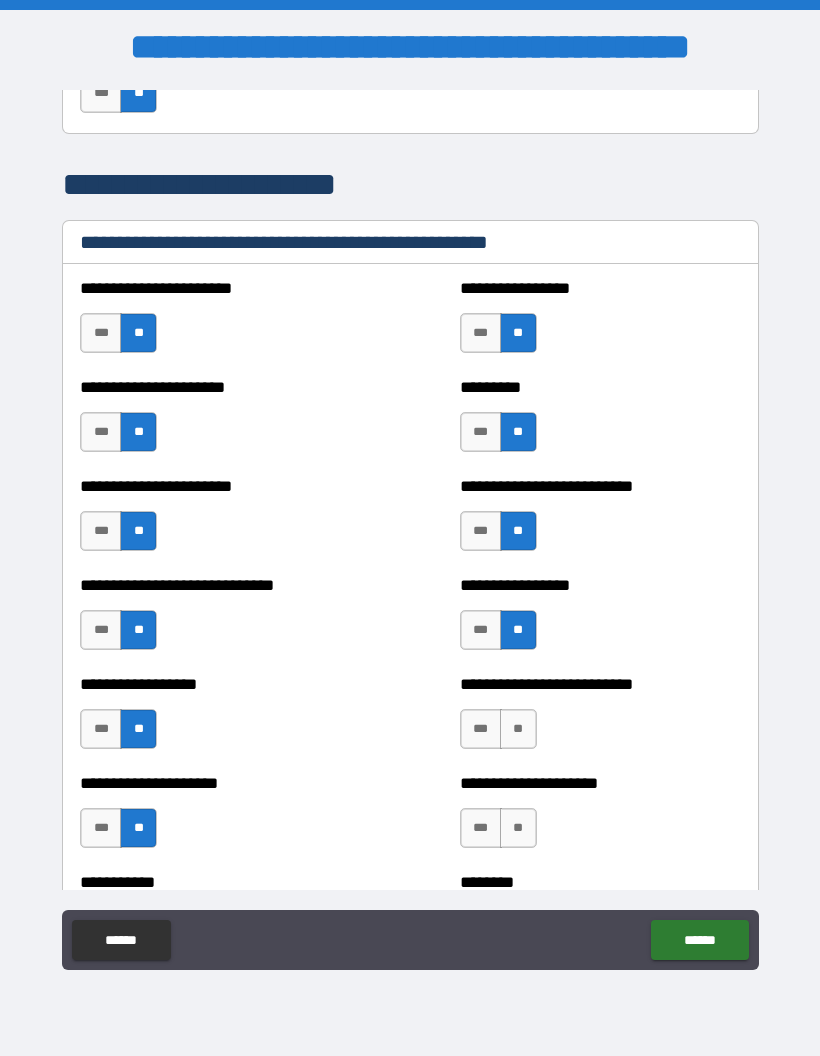 click on "**" at bounding box center [518, 729] 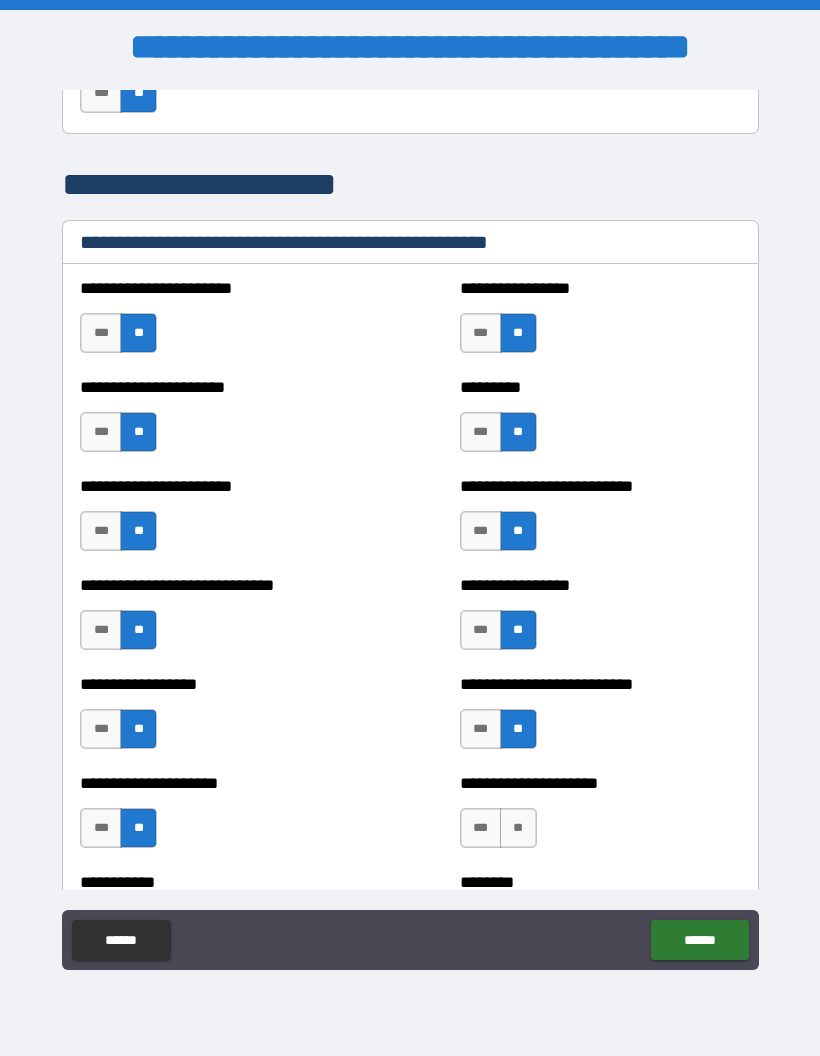 click on "**" at bounding box center [518, 828] 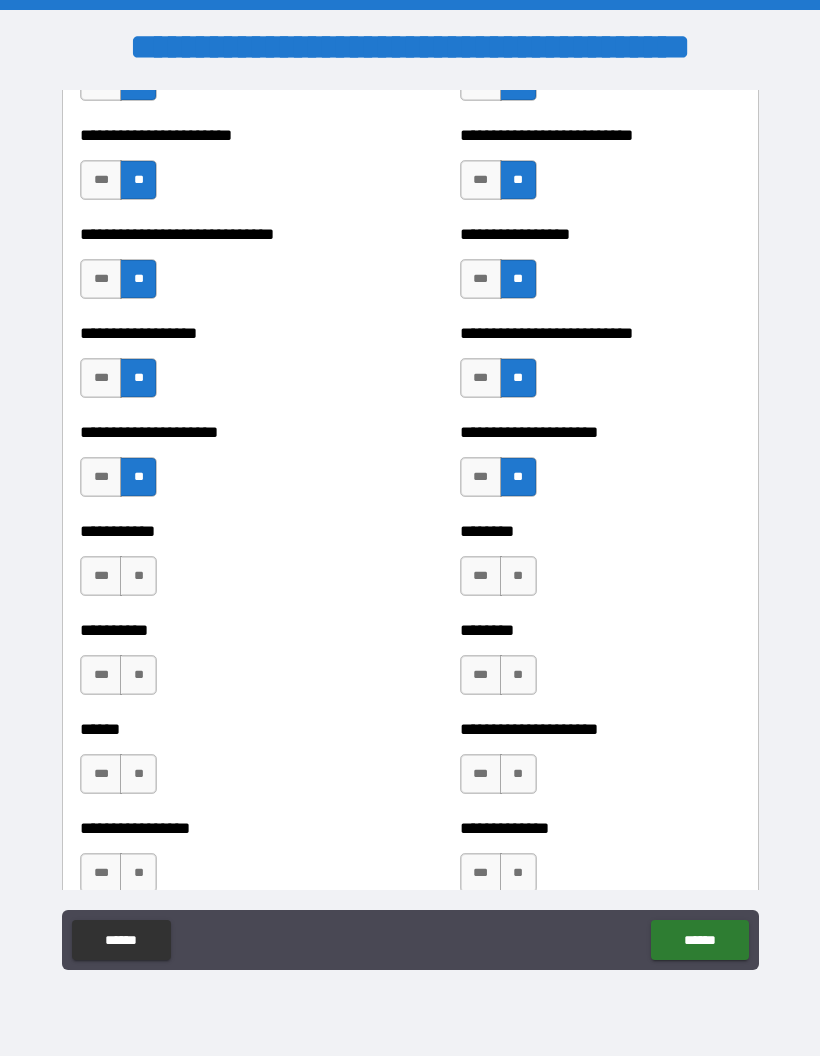 scroll, scrollTop: 3077, scrollLeft: 0, axis: vertical 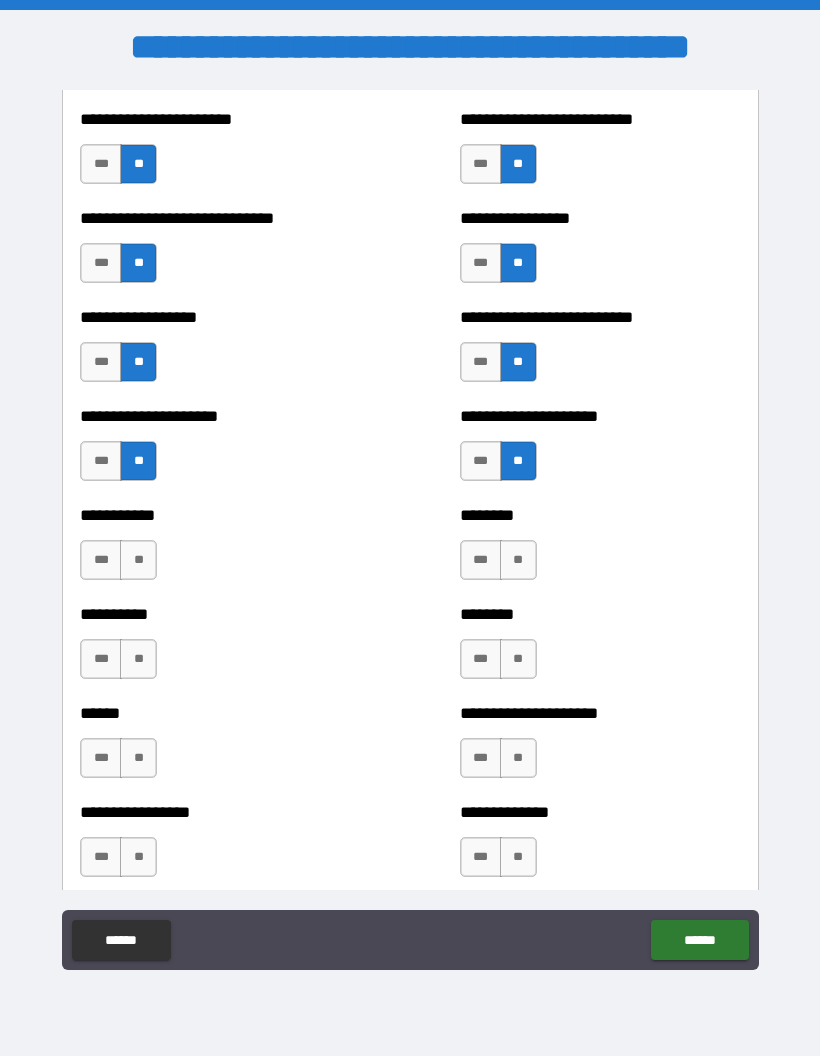 click on "**" at bounding box center [138, 560] 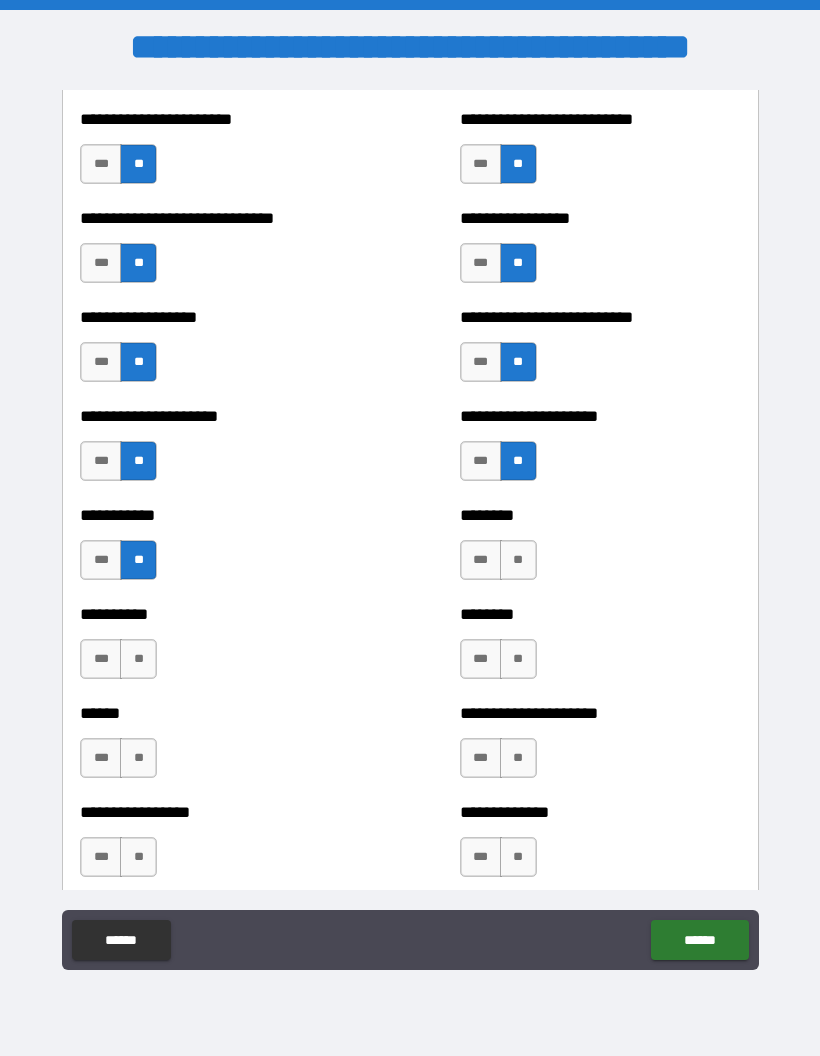 click on "**" at bounding box center [138, 659] 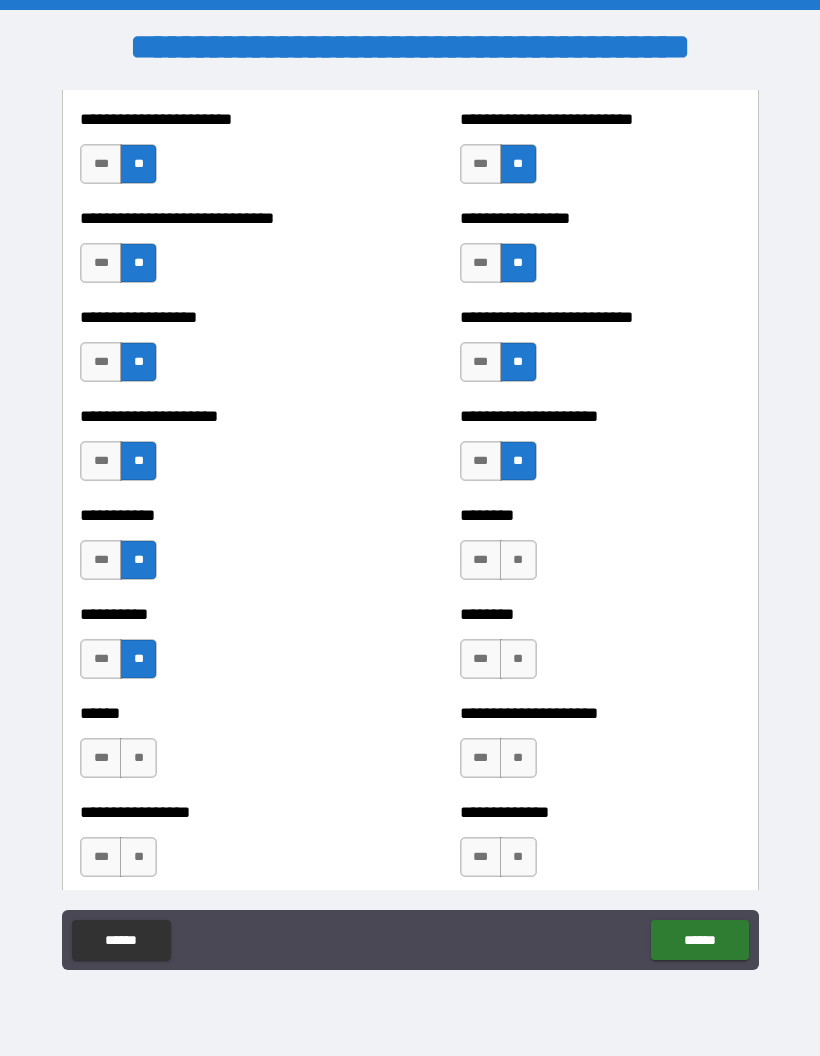 click on "**" at bounding box center [138, 758] 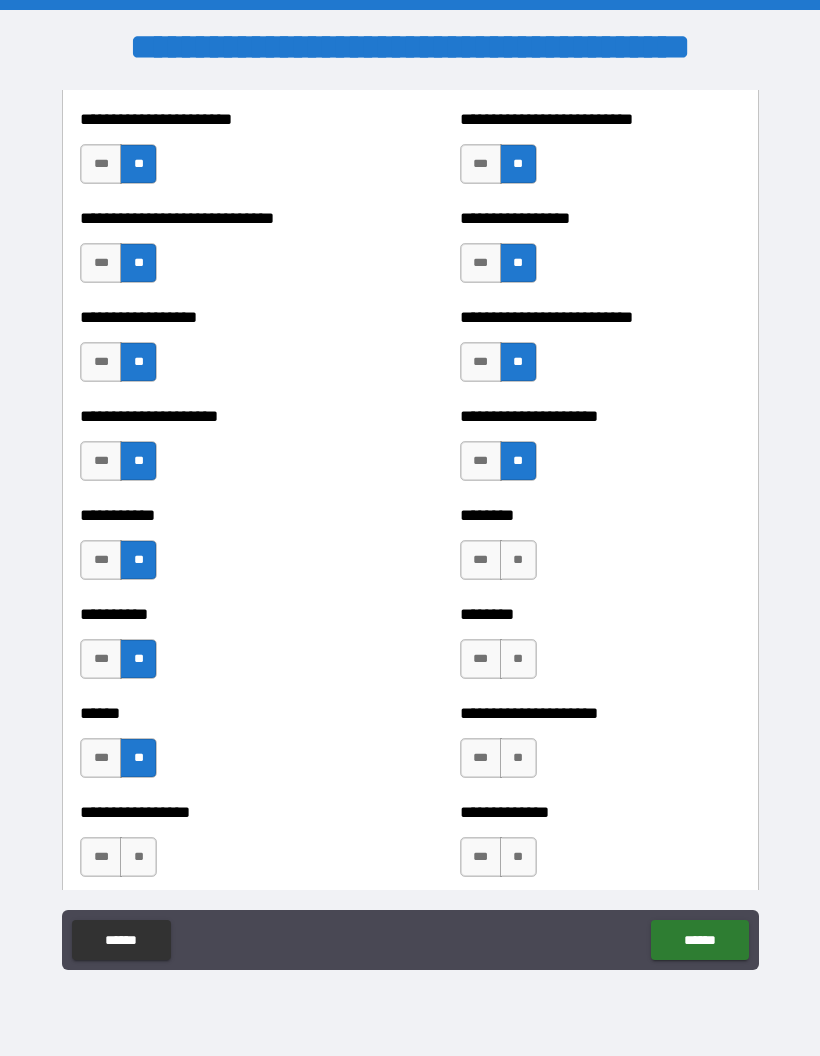 click on "**" at bounding box center [138, 857] 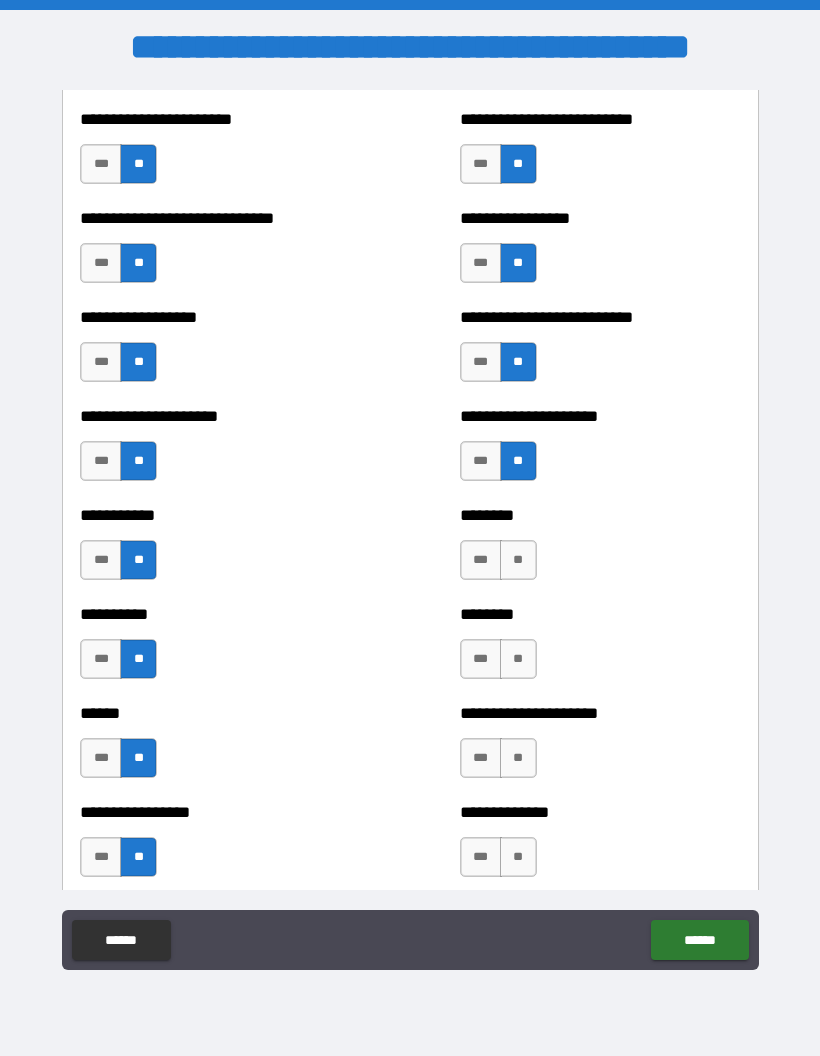 click on "**" at bounding box center (518, 560) 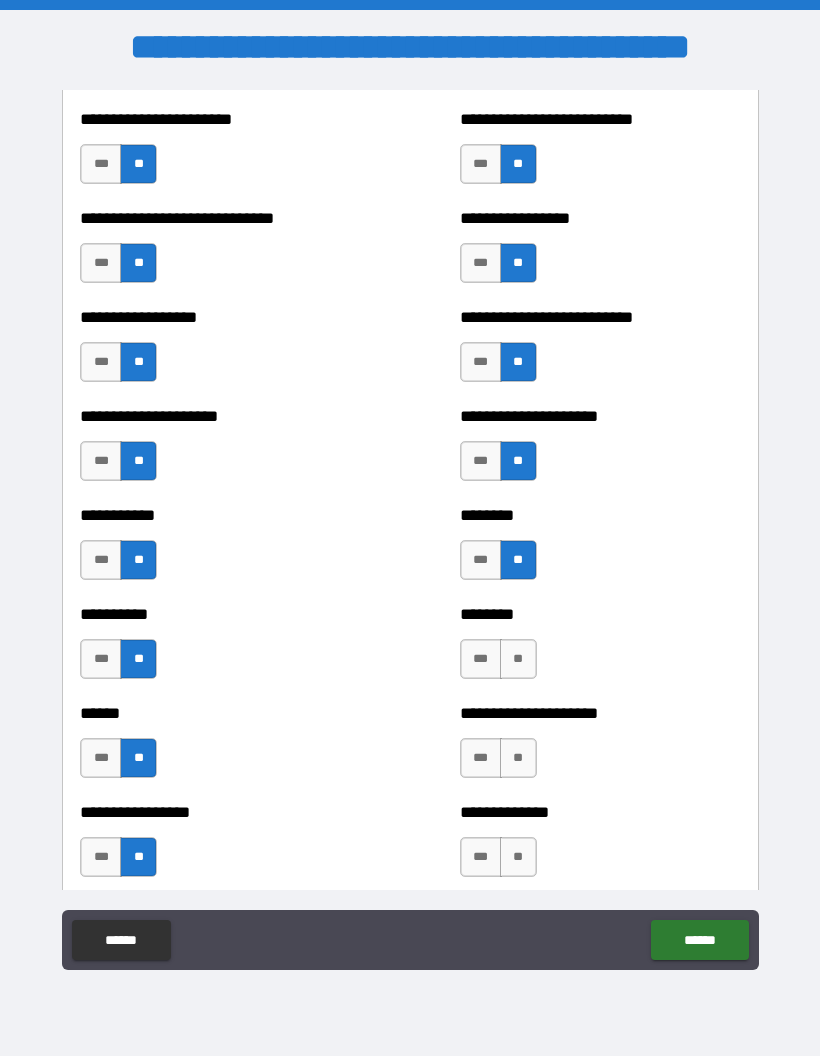 click on "**" at bounding box center [518, 659] 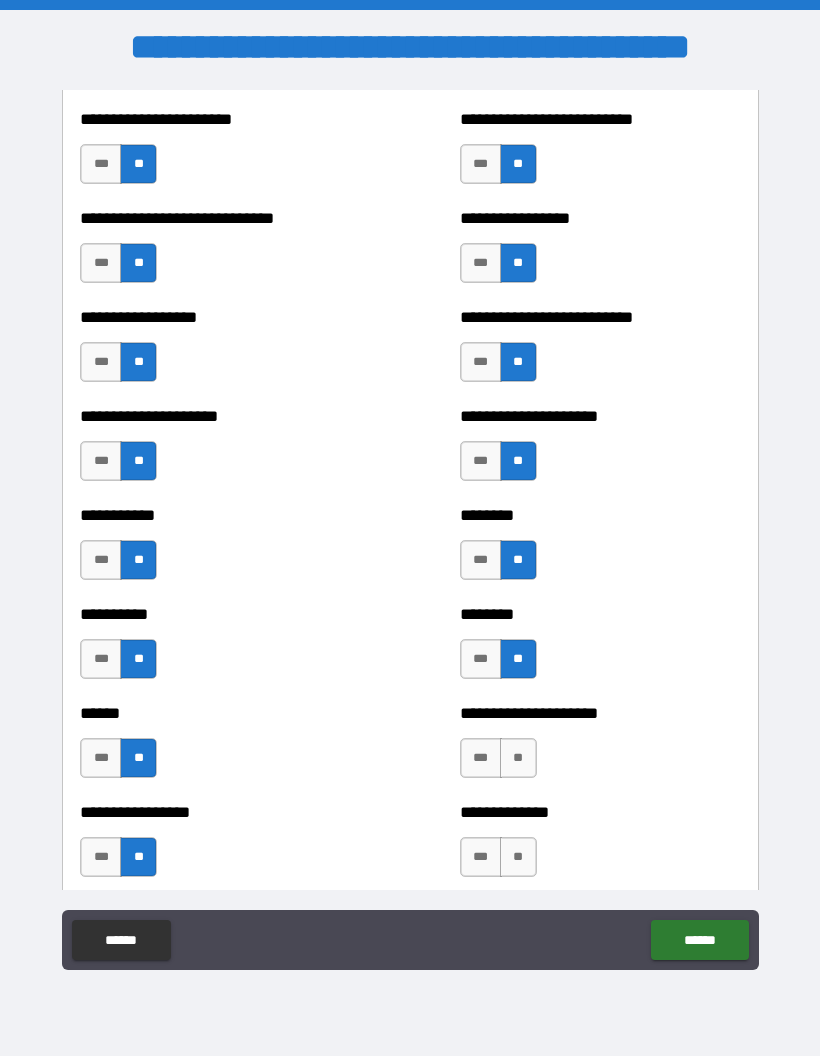 click on "**" at bounding box center [518, 758] 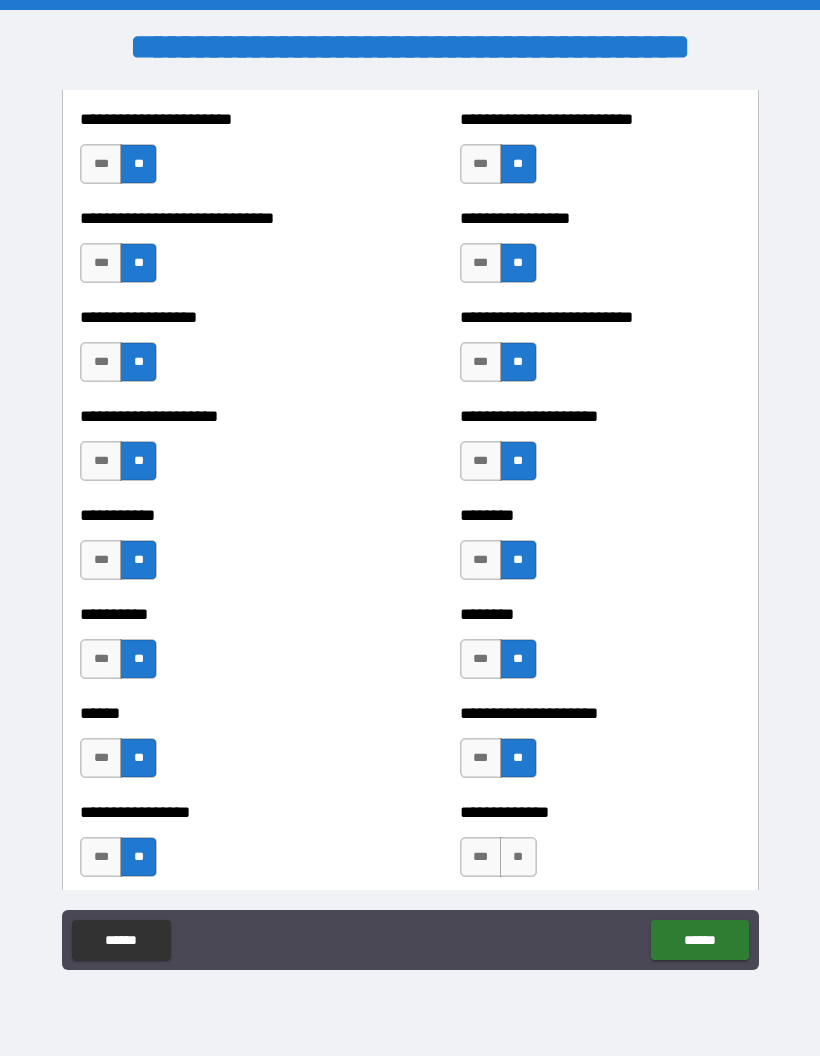 click on "**" at bounding box center (518, 857) 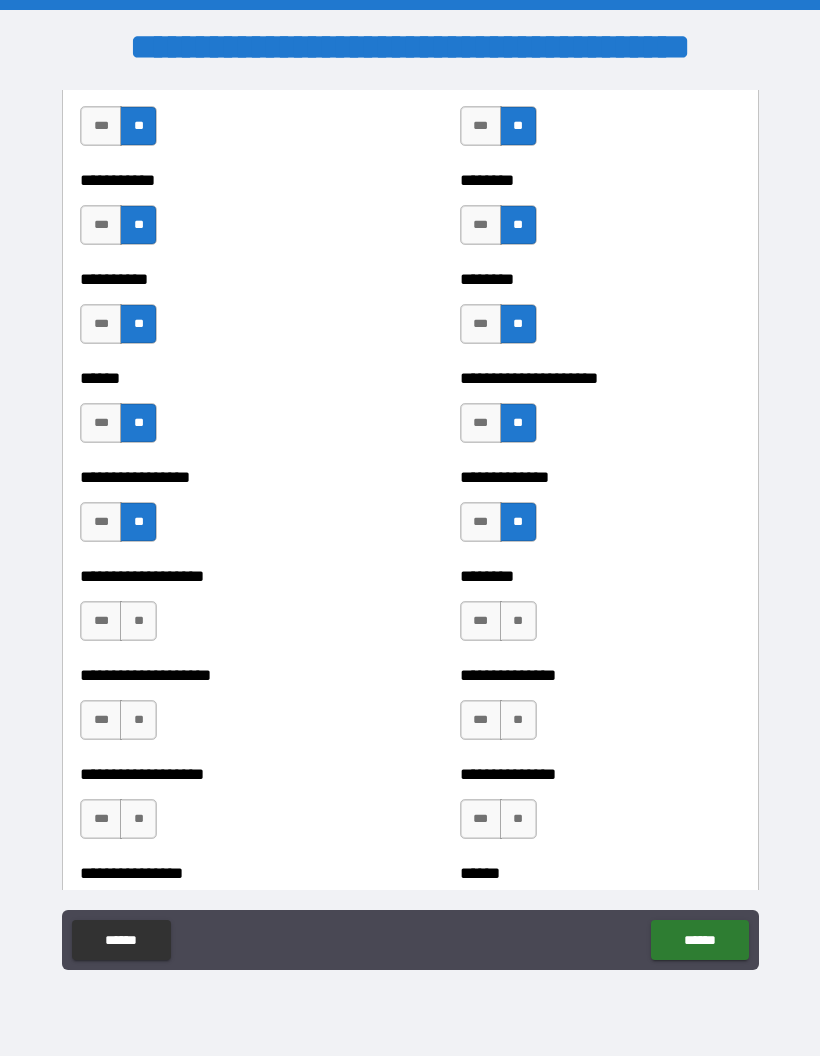 scroll, scrollTop: 3457, scrollLeft: 0, axis: vertical 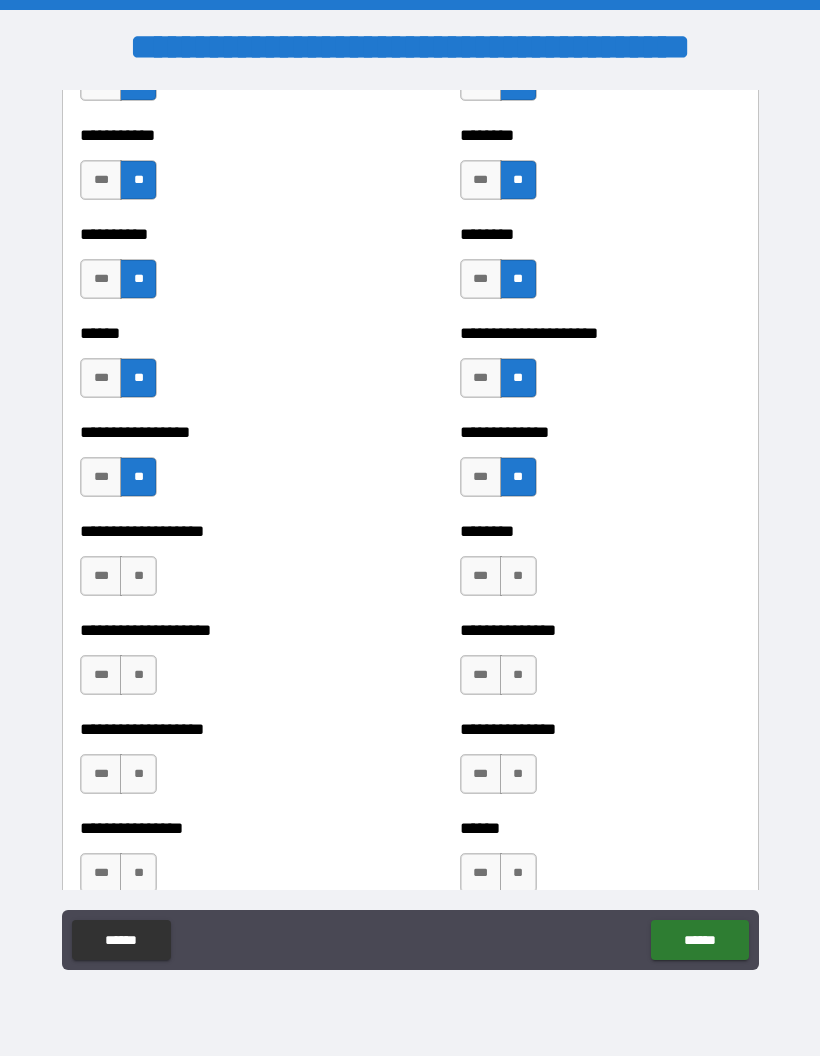 click on "**" at bounding box center [138, 576] 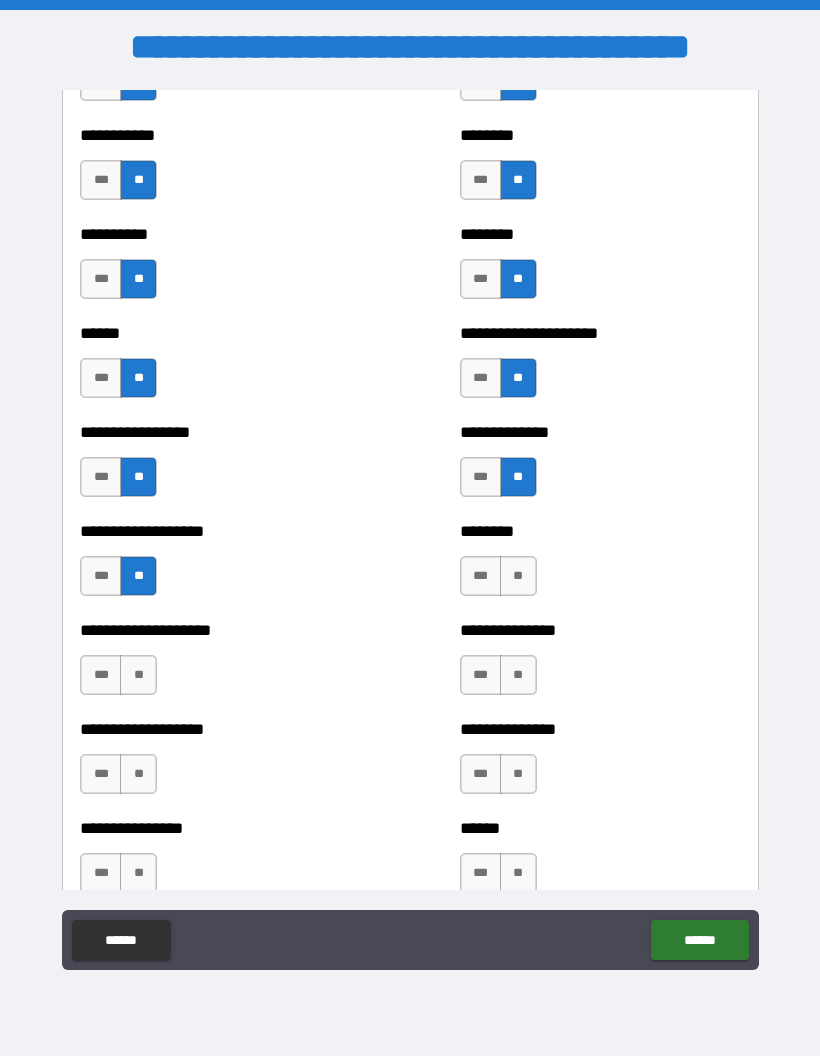 click on "**" at bounding box center (138, 675) 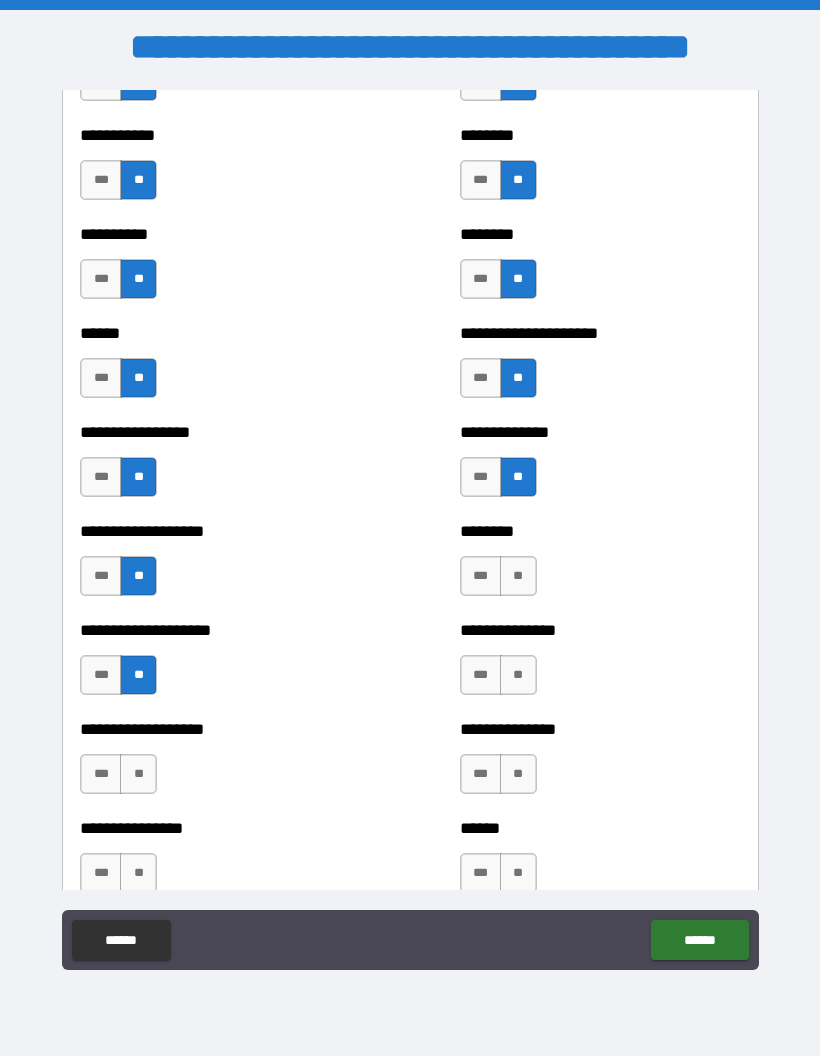 click on "**" at bounding box center (138, 774) 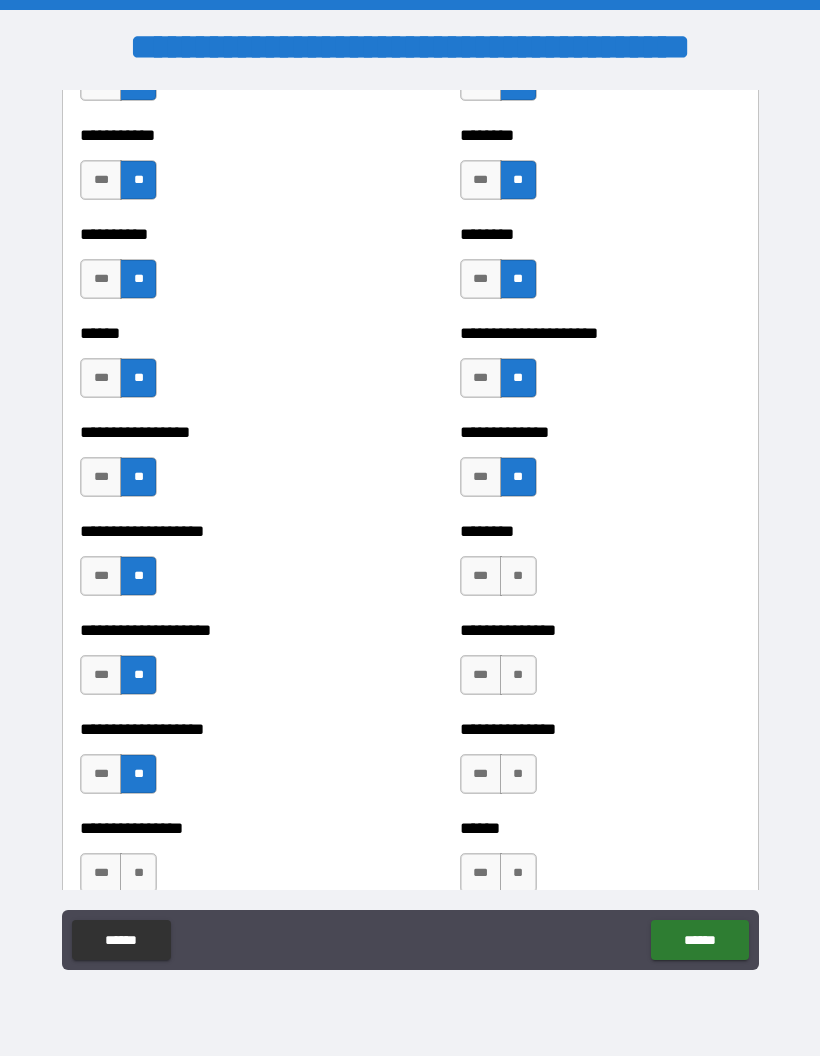 click on "**" at bounding box center (138, 873) 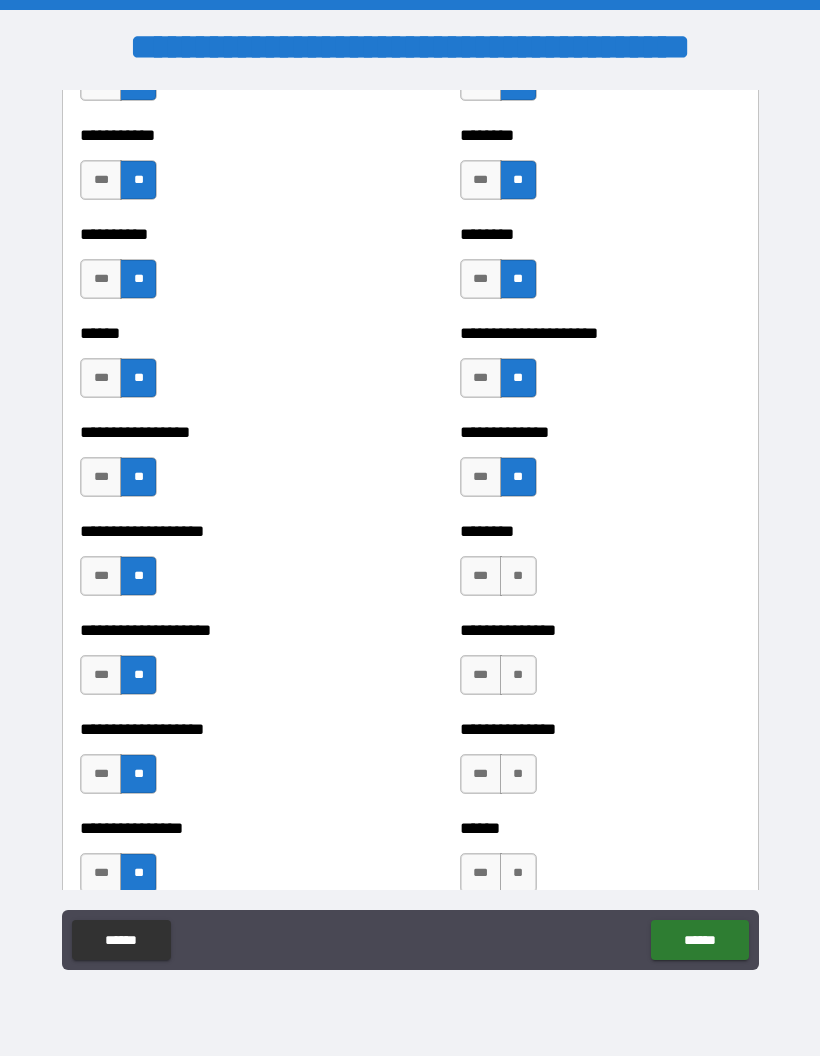 click on "***" at bounding box center (101, 774) 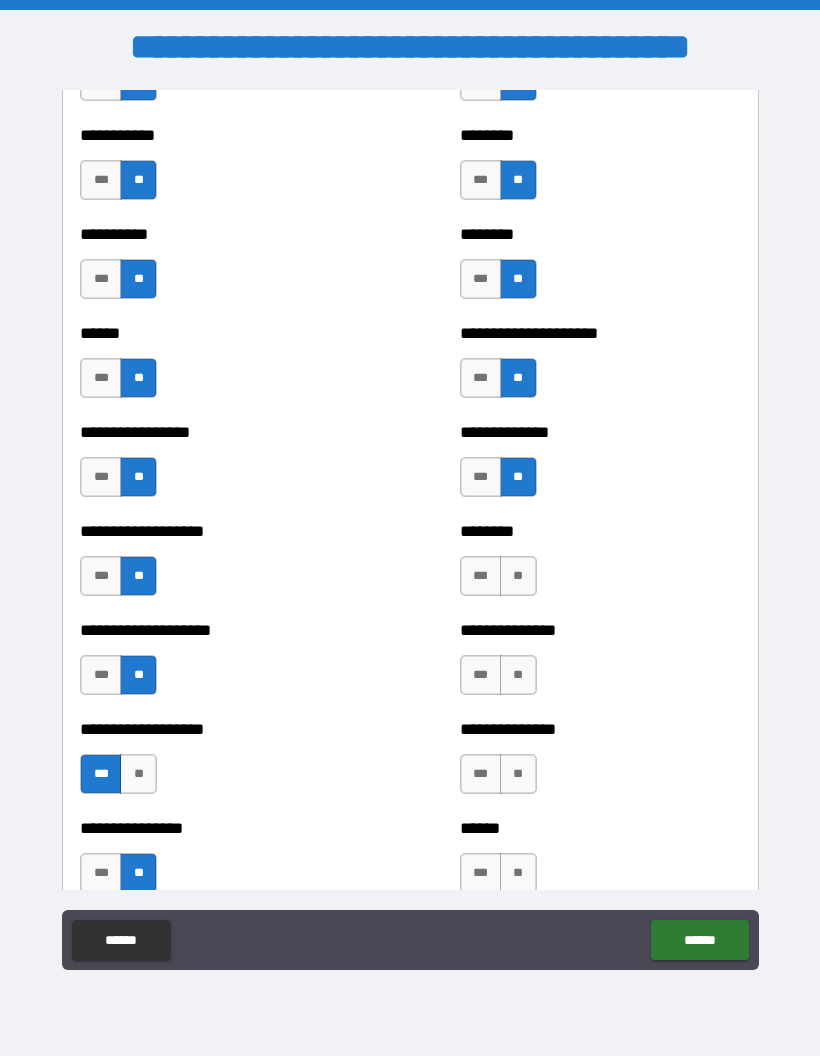 click on "**" at bounding box center (518, 576) 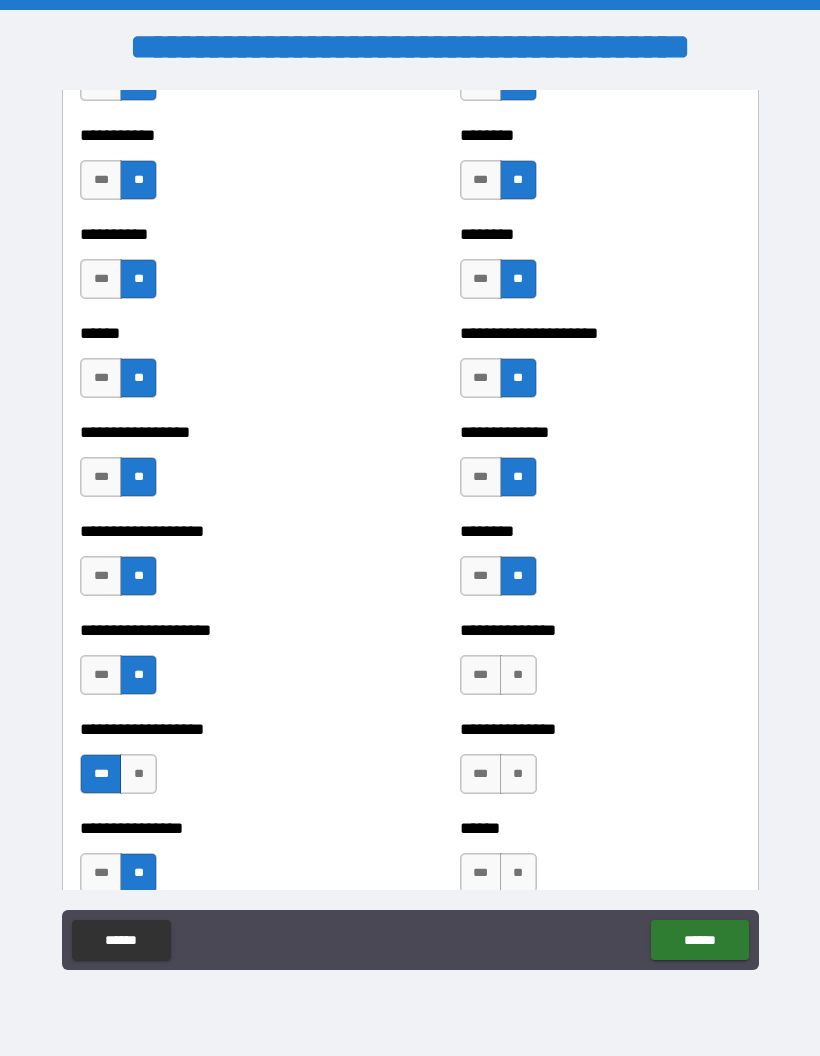 click on "**" at bounding box center (518, 675) 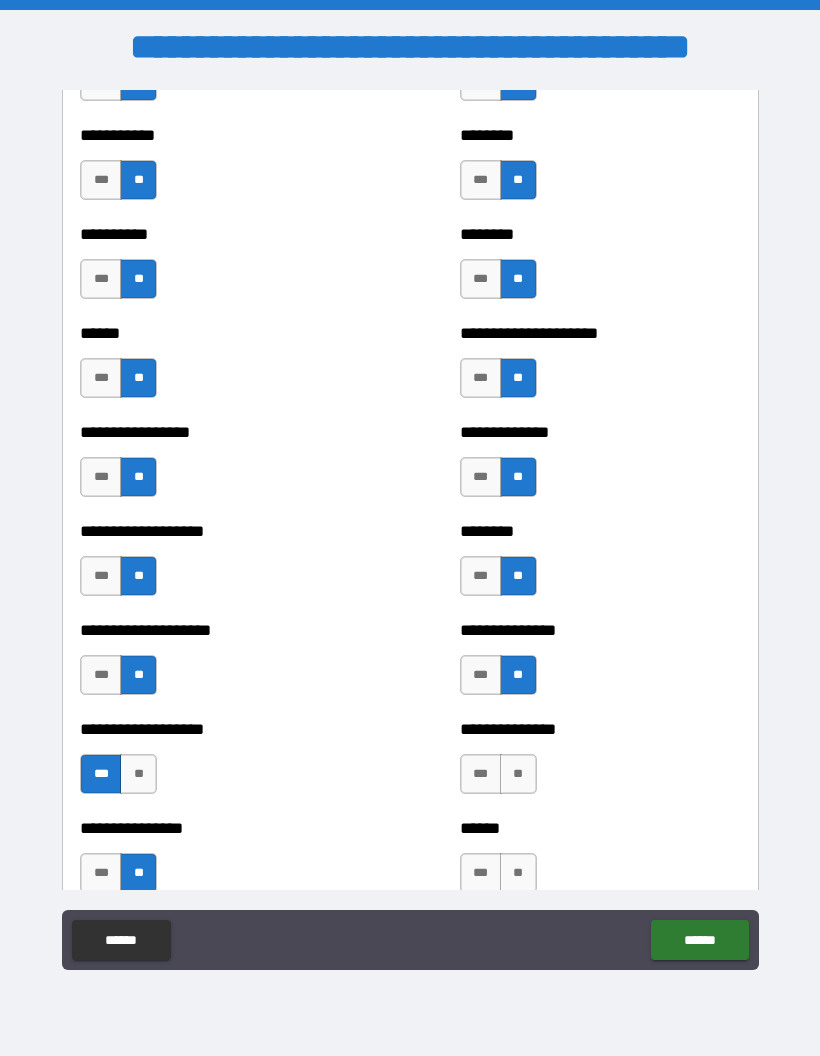 click on "**" at bounding box center (518, 774) 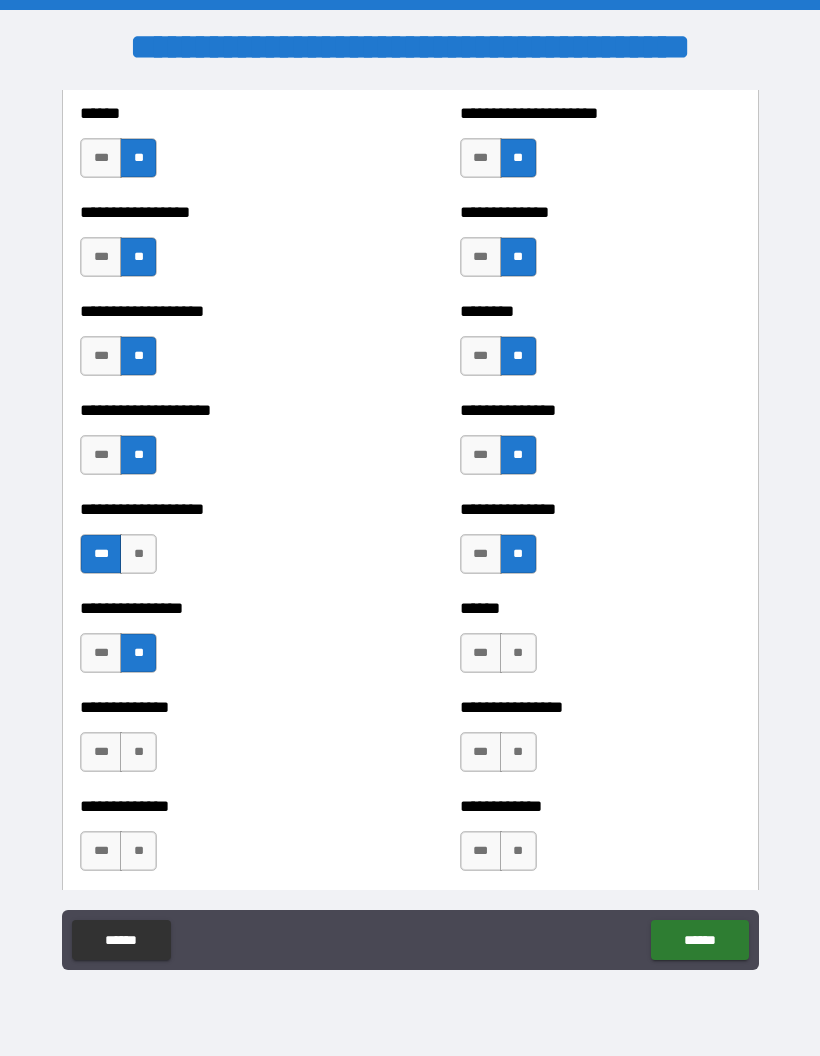 scroll, scrollTop: 3696, scrollLeft: 0, axis: vertical 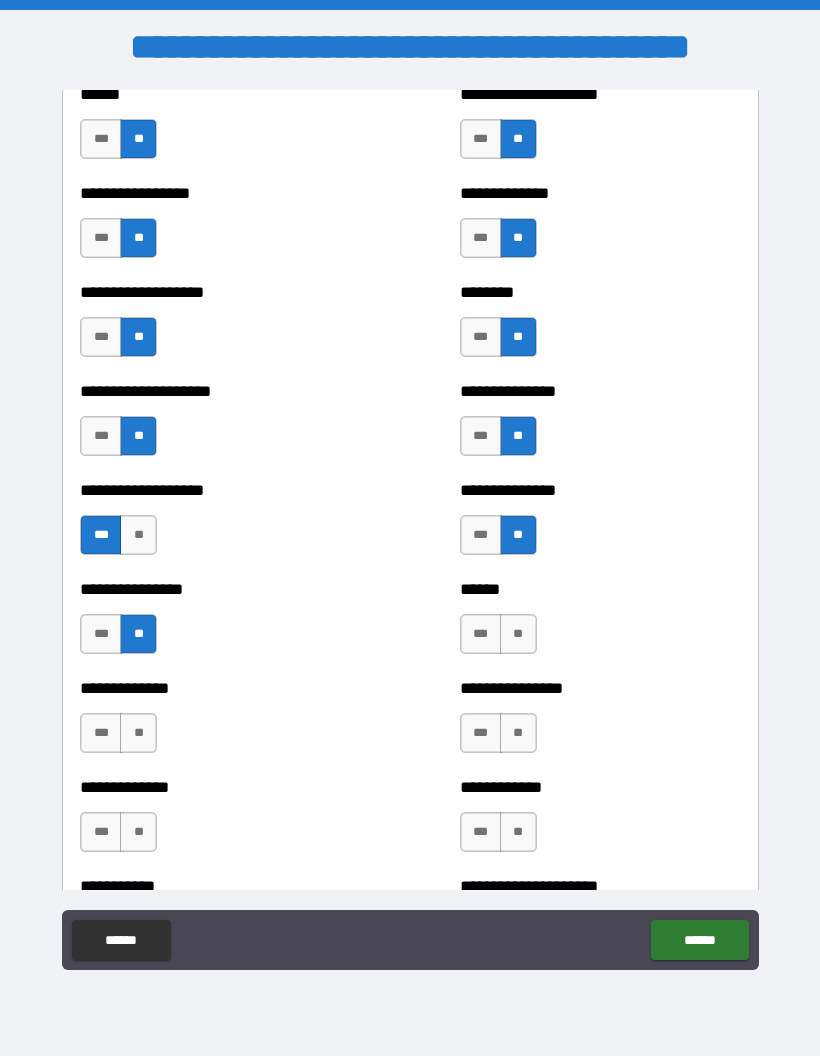 click on "**" at bounding box center (518, 634) 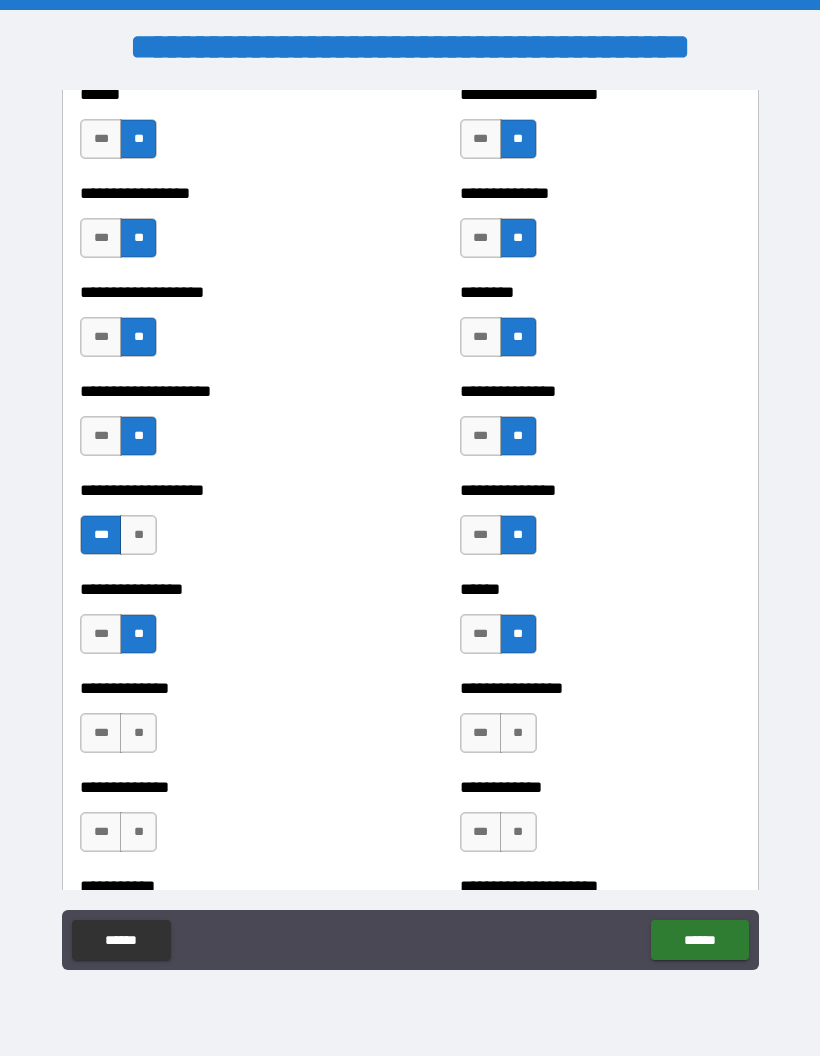 click on "**" at bounding box center [518, 733] 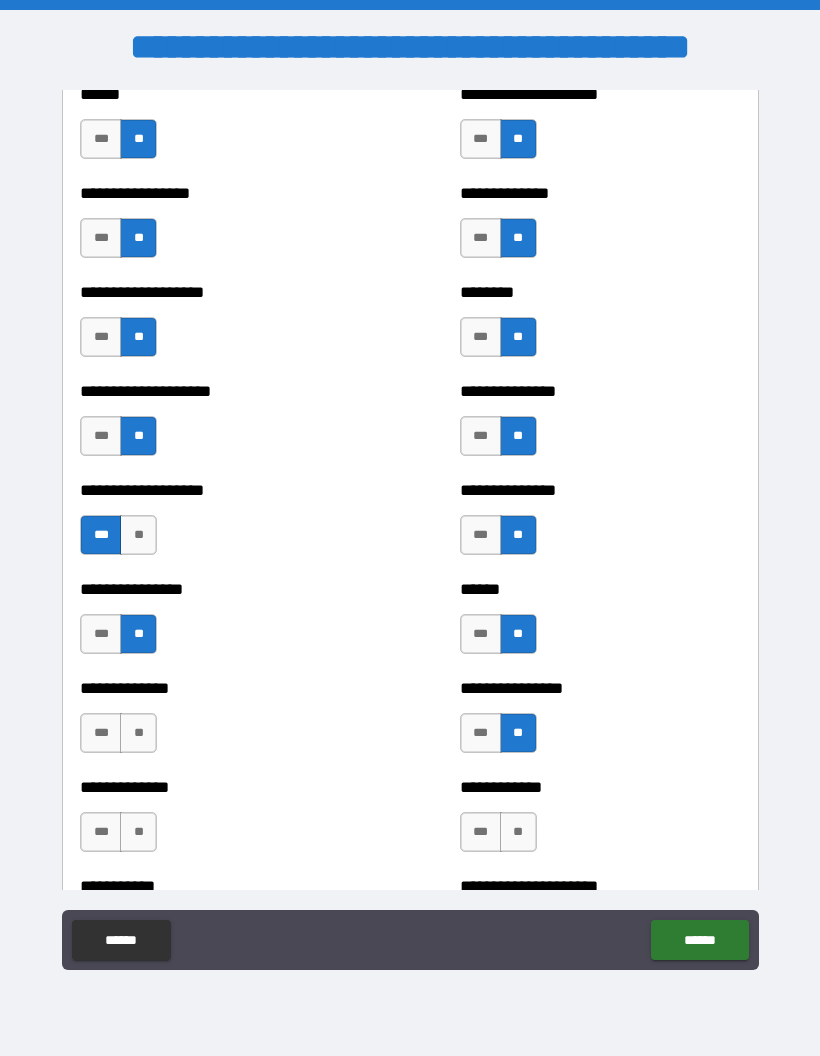 click on "**" at bounding box center (138, 733) 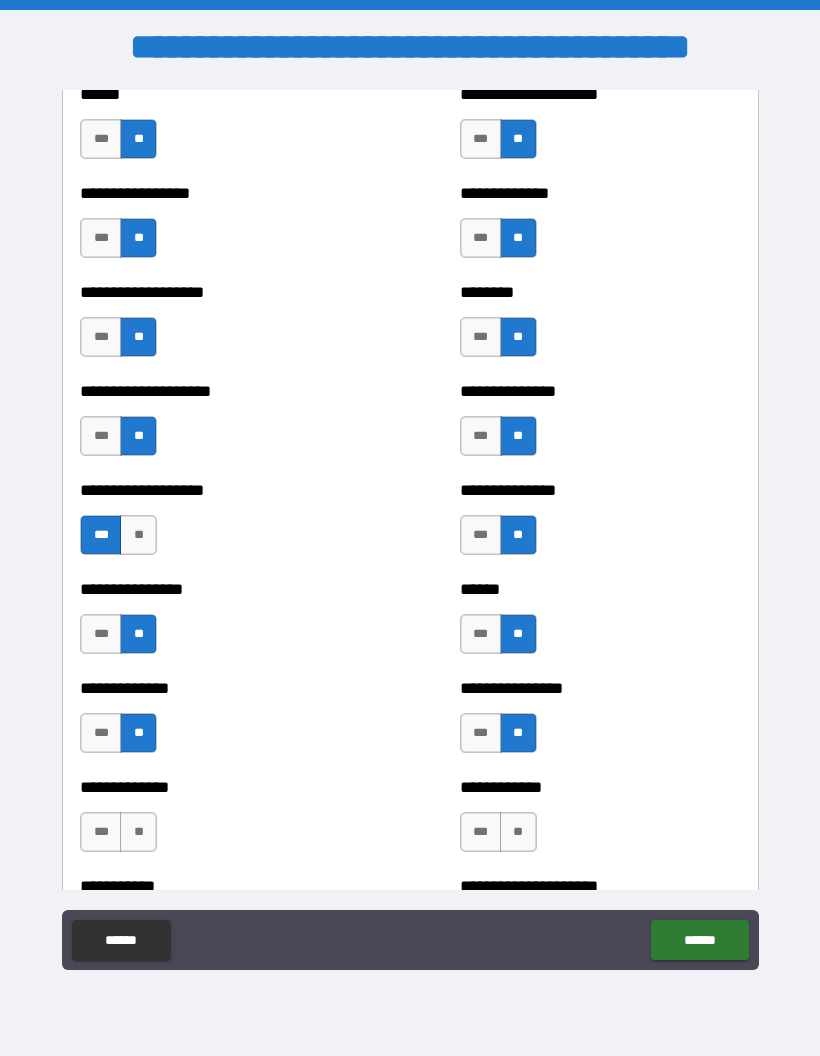 click on "**" at bounding box center (138, 832) 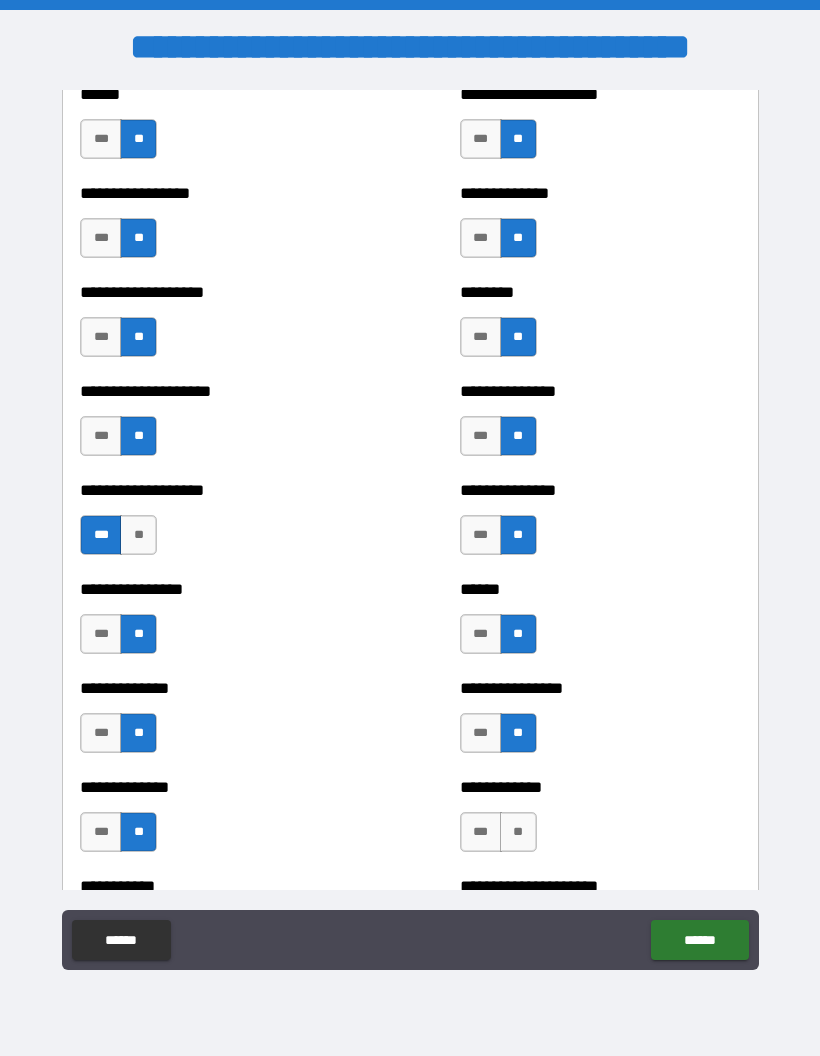 click on "**" at bounding box center (518, 832) 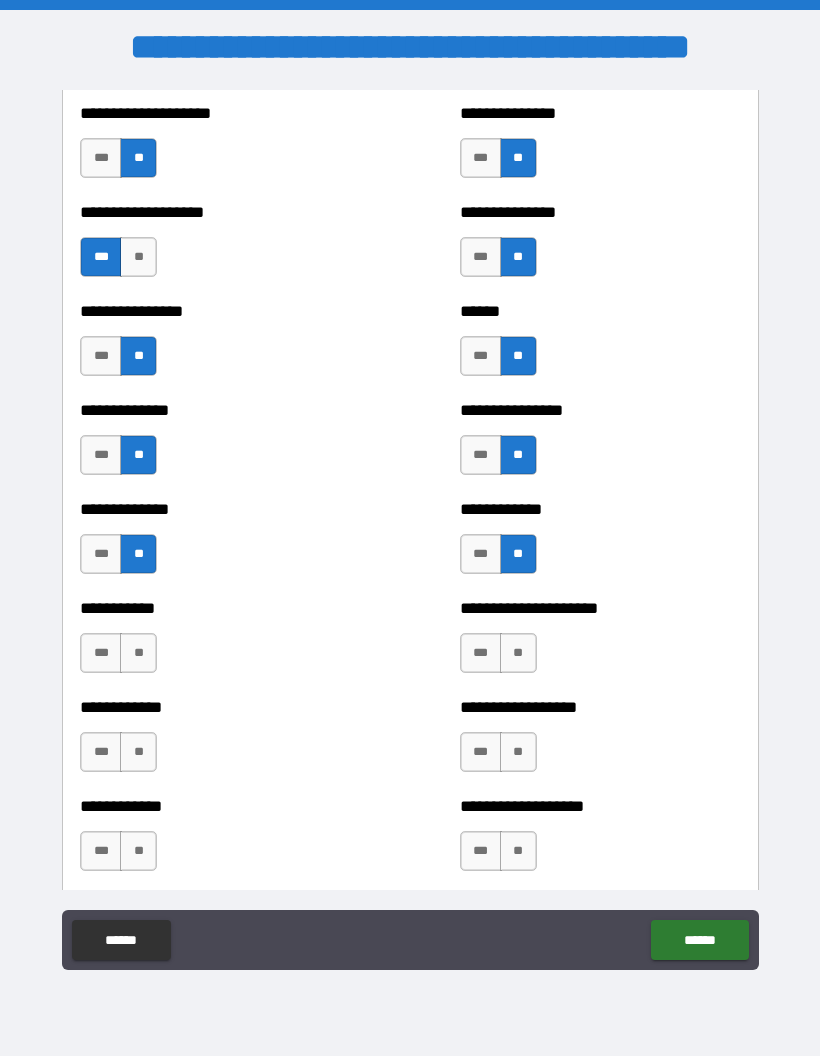 scroll, scrollTop: 3975, scrollLeft: 0, axis: vertical 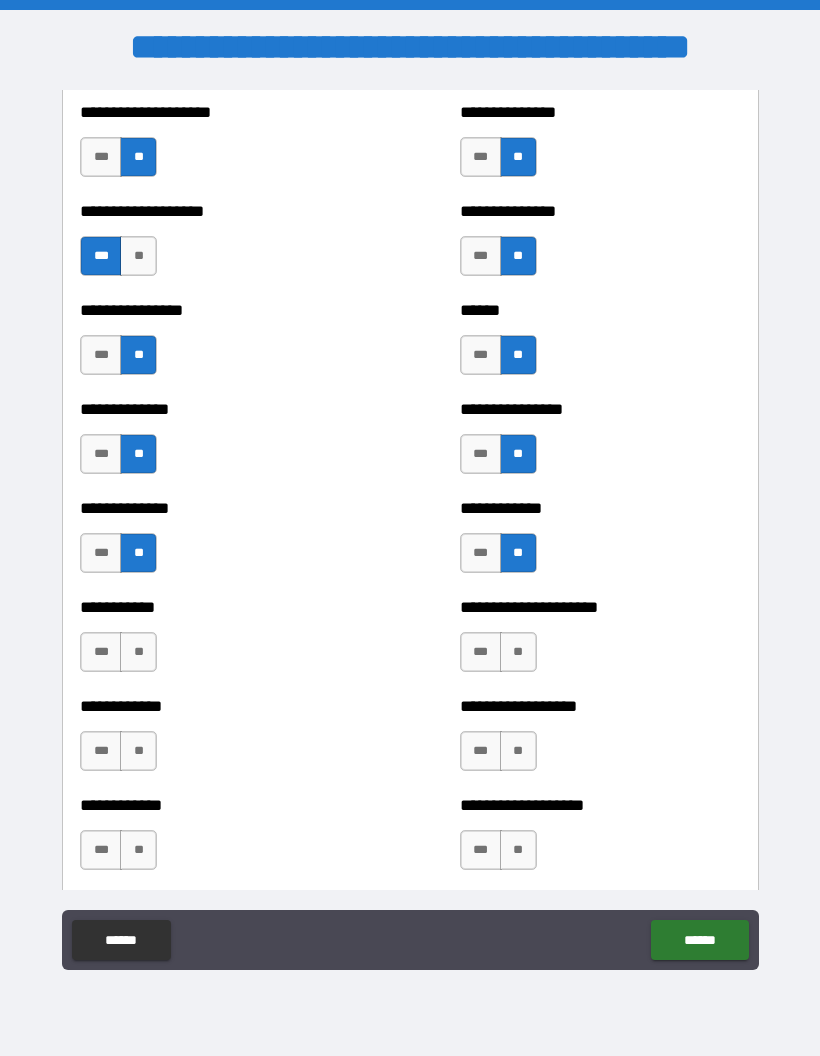 click on "**" at bounding box center [138, 652] 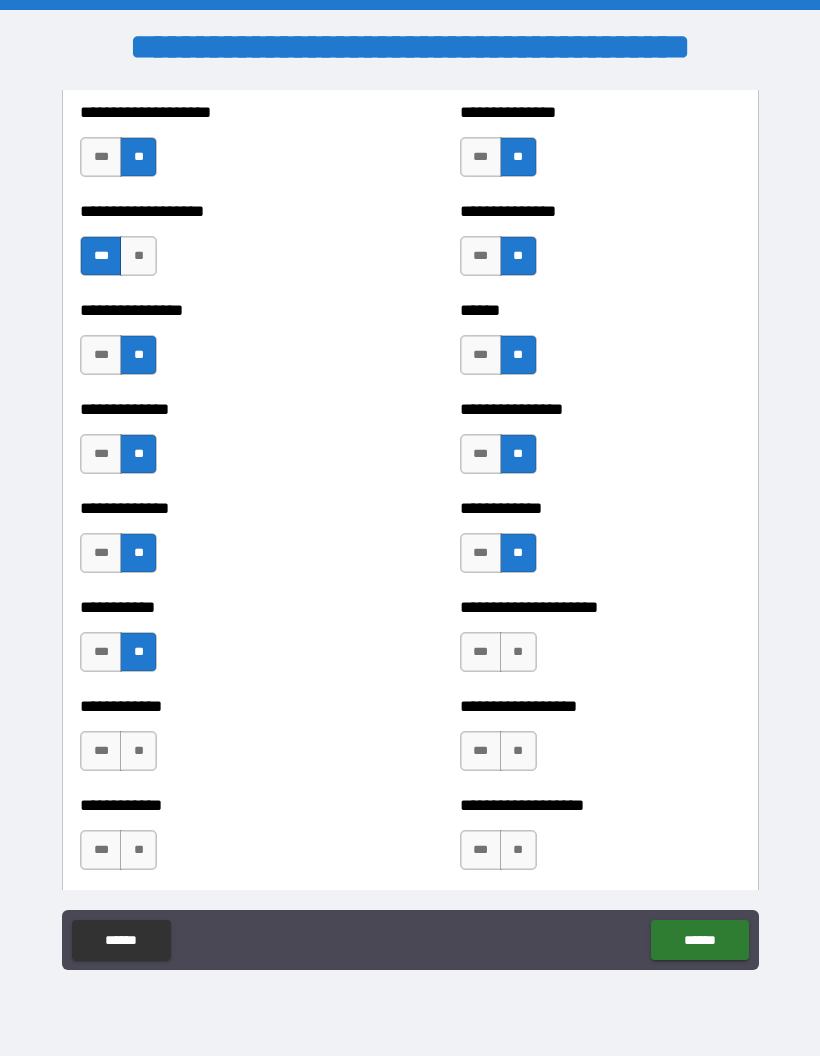 click on "**" at bounding box center (138, 751) 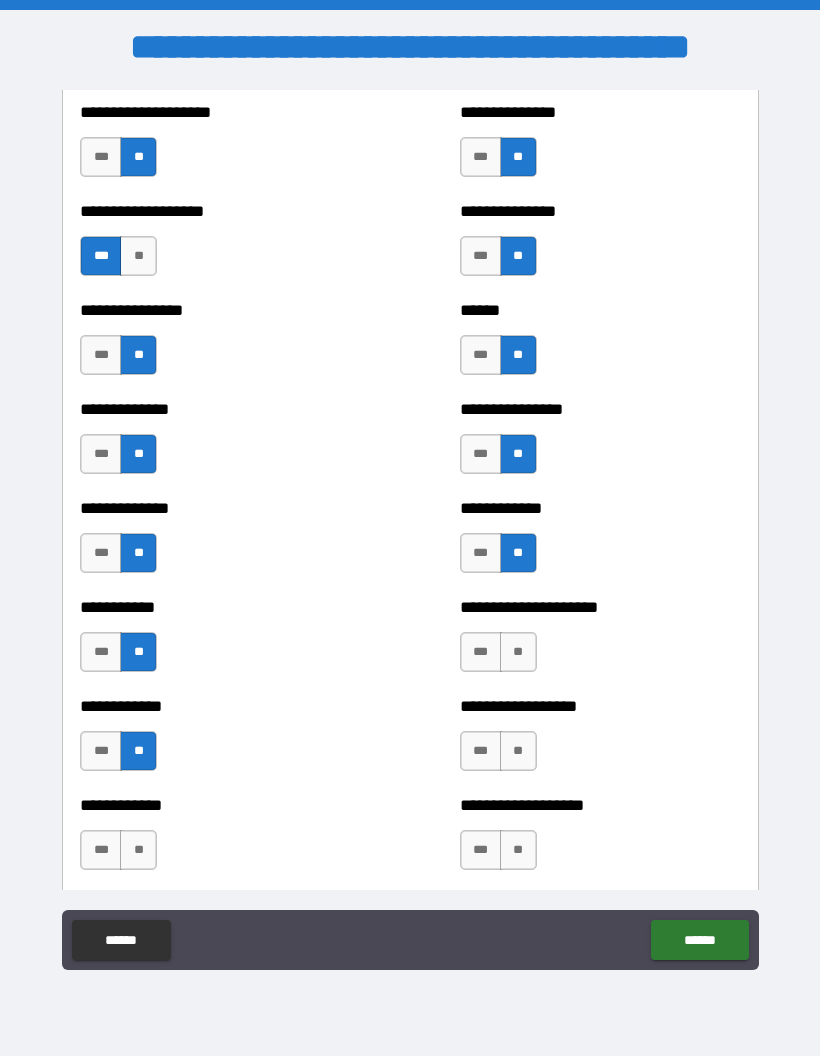 click on "**" at bounding box center [518, 652] 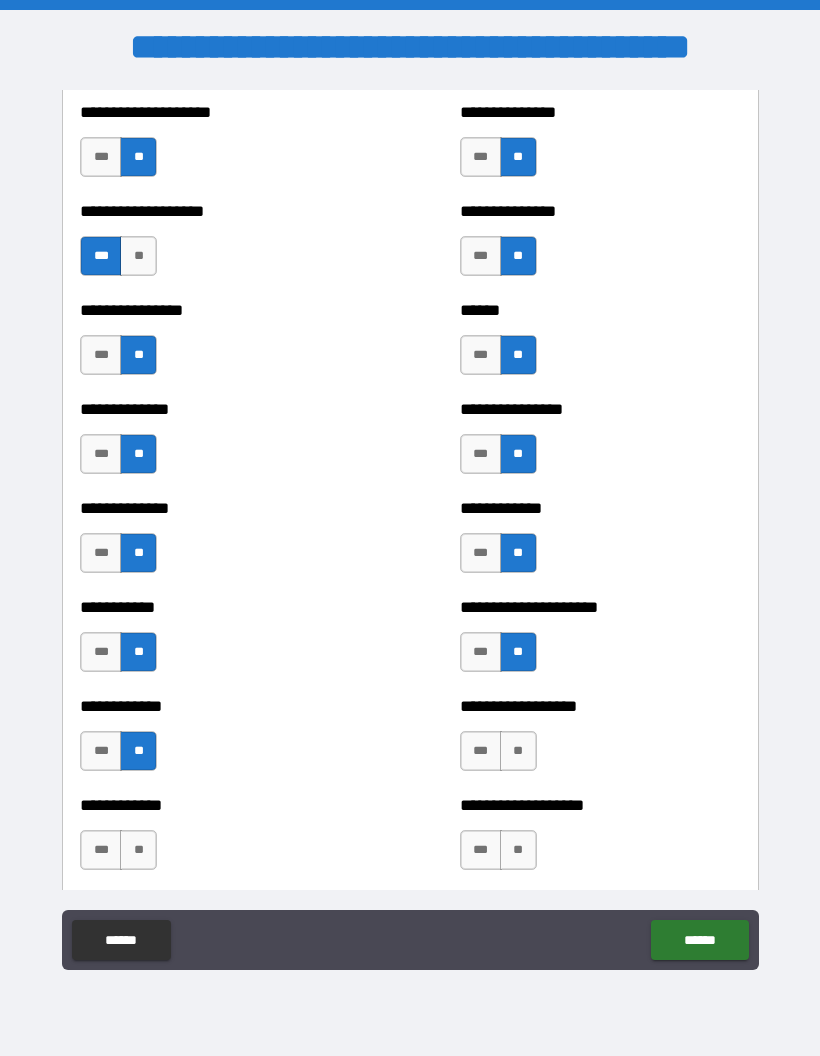 click on "**" at bounding box center (518, 751) 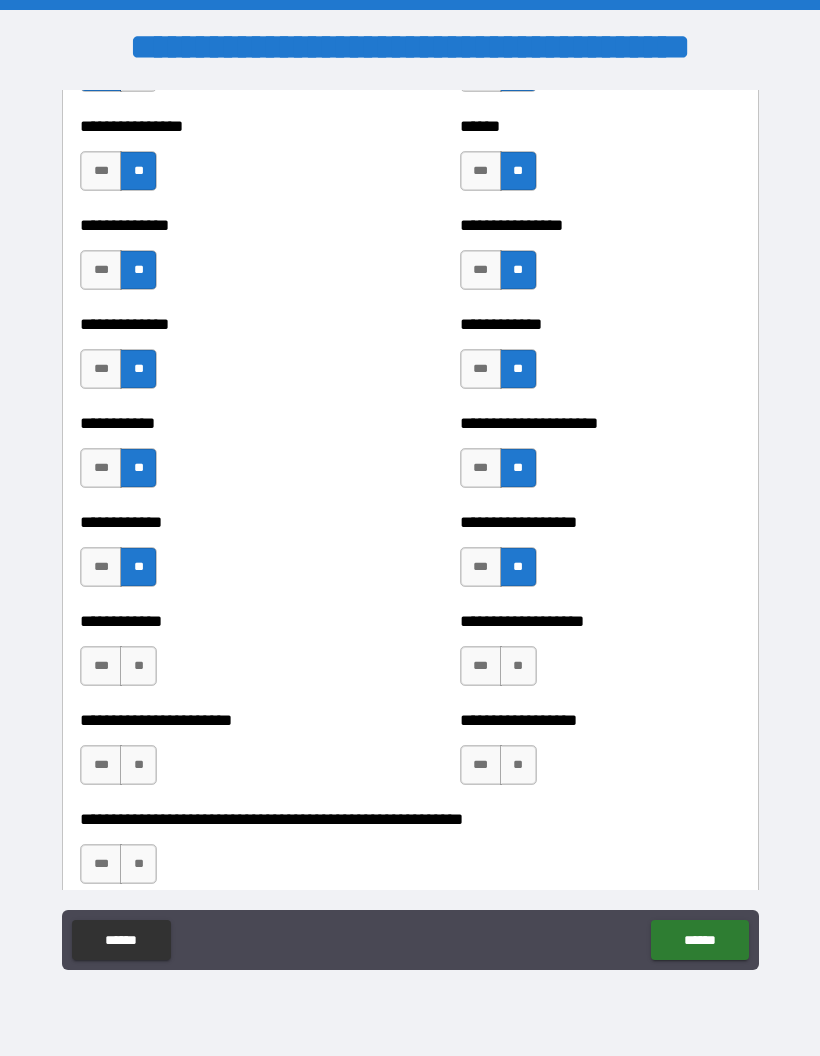 scroll, scrollTop: 4160, scrollLeft: 0, axis: vertical 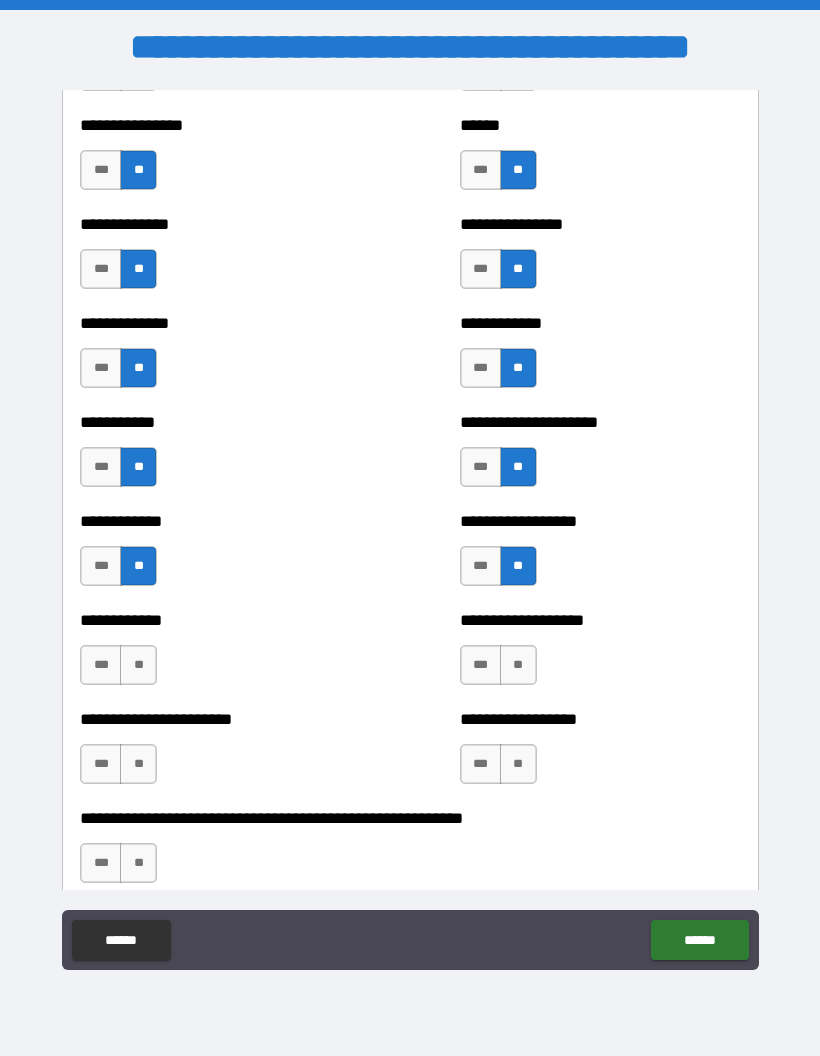 click on "**" at bounding box center [518, 665] 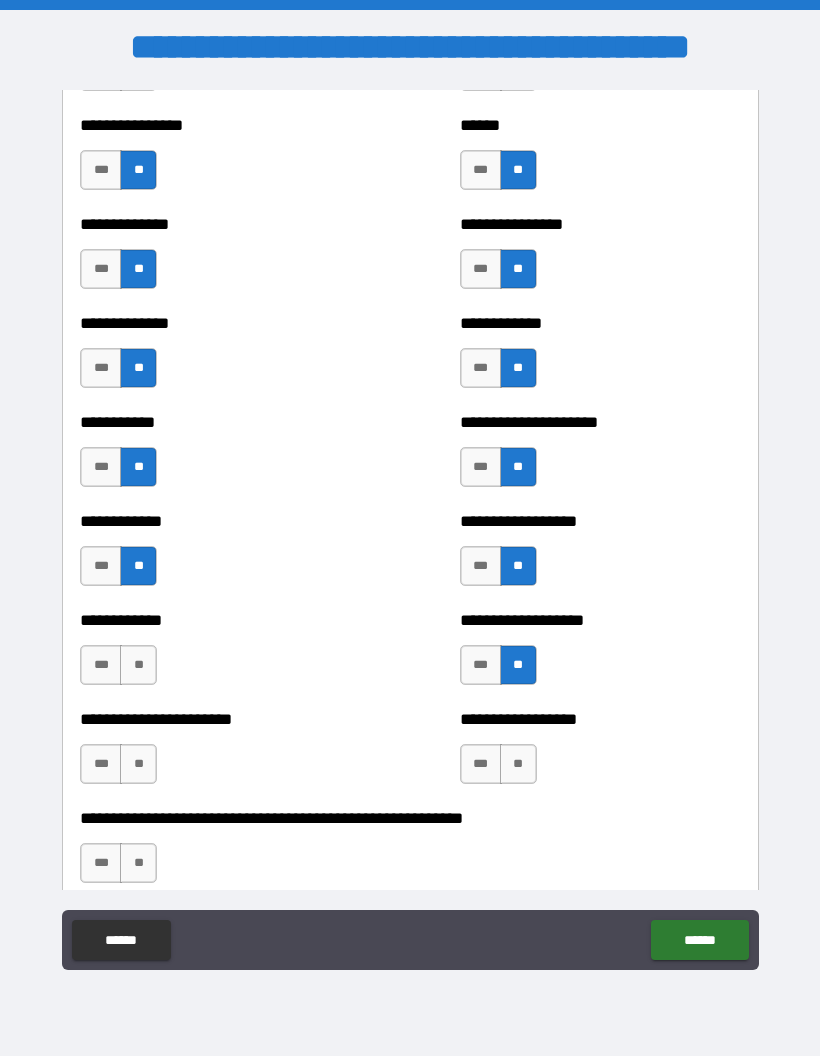 click on "**" at bounding box center (138, 665) 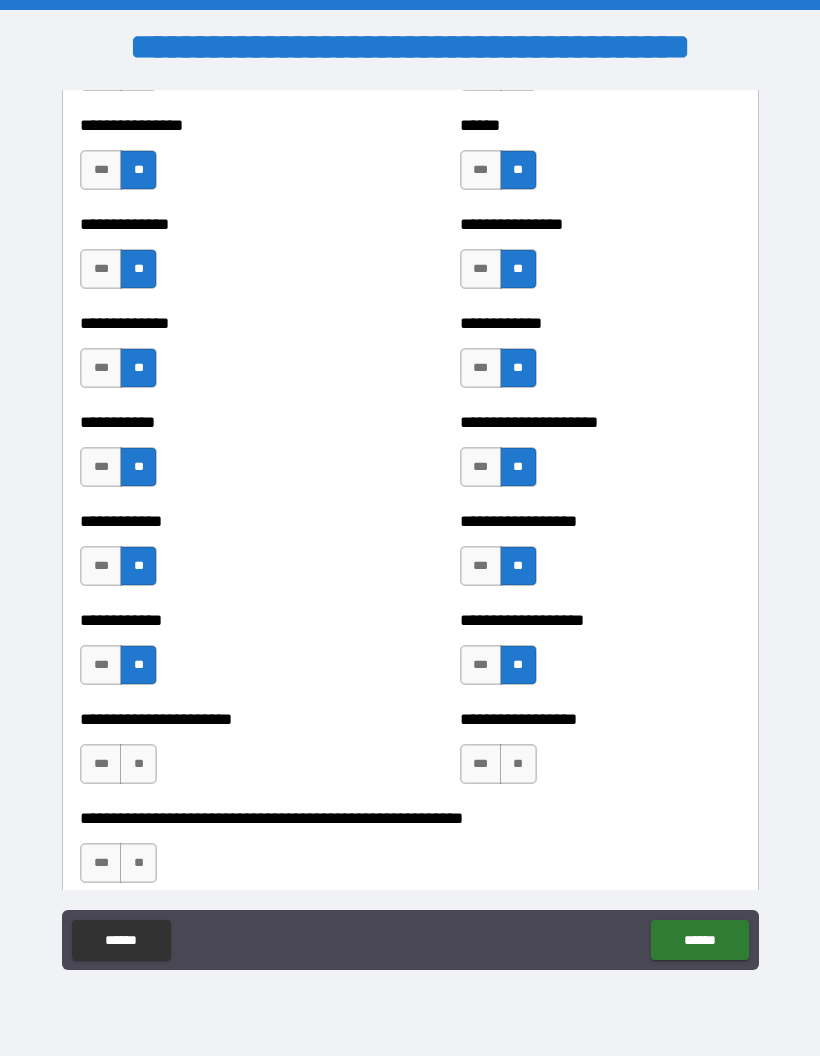 click on "**" at bounding box center (138, 764) 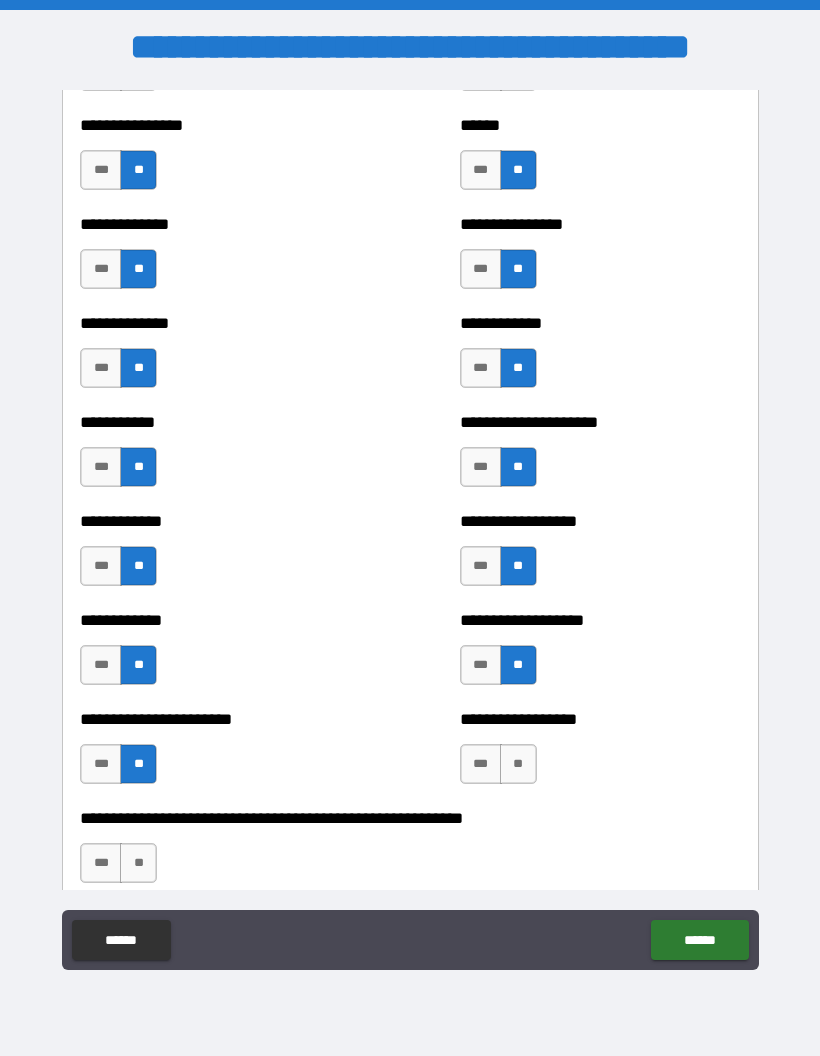 click on "**" at bounding box center [518, 764] 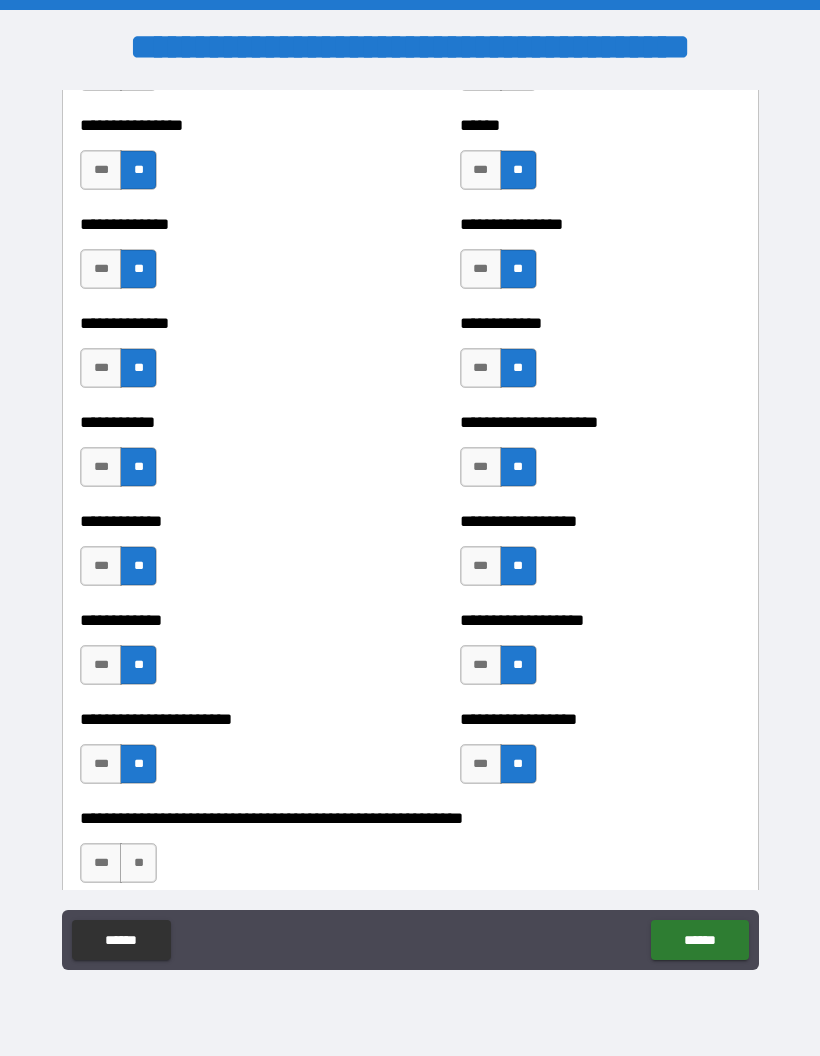 click on "**" at bounding box center (138, 863) 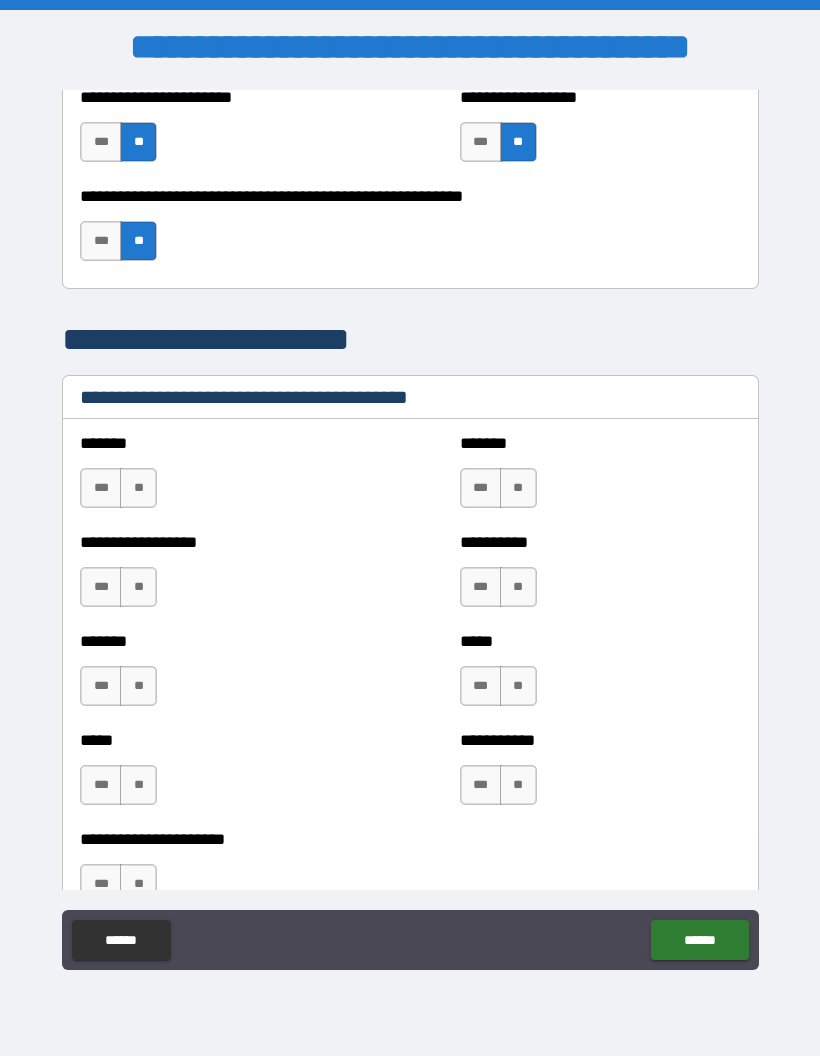 scroll, scrollTop: 4805, scrollLeft: 0, axis: vertical 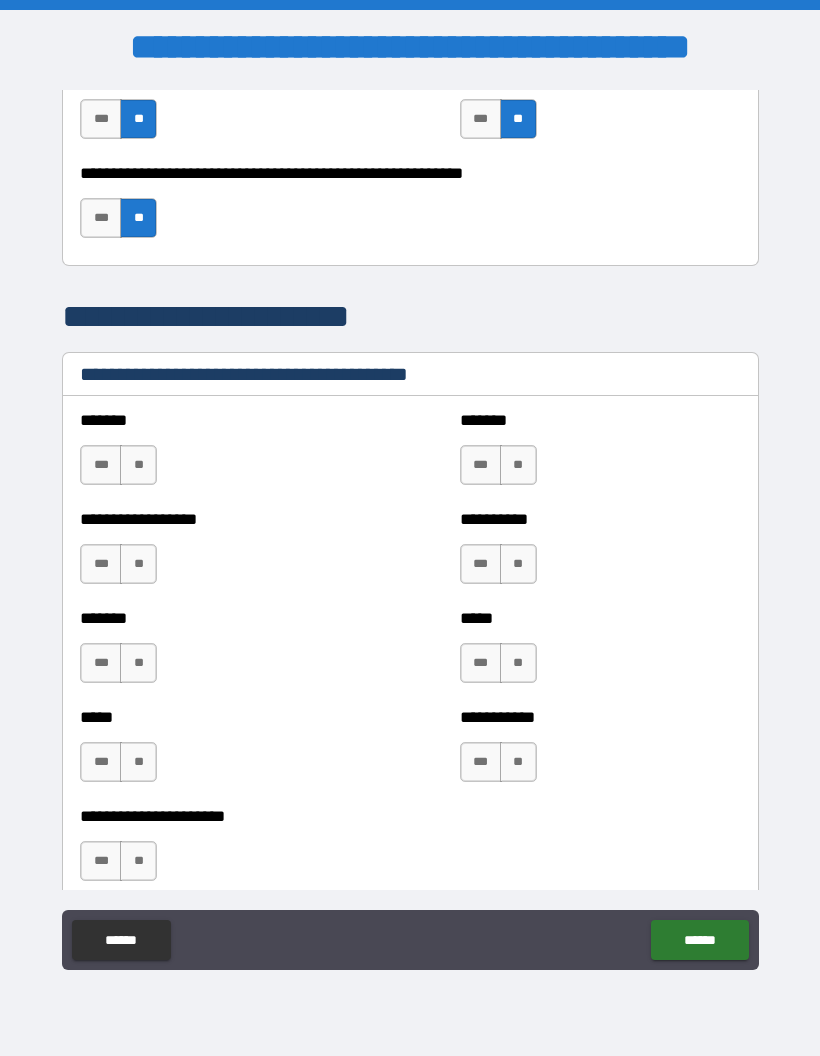 click on "**" at bounding box center [138, 465] 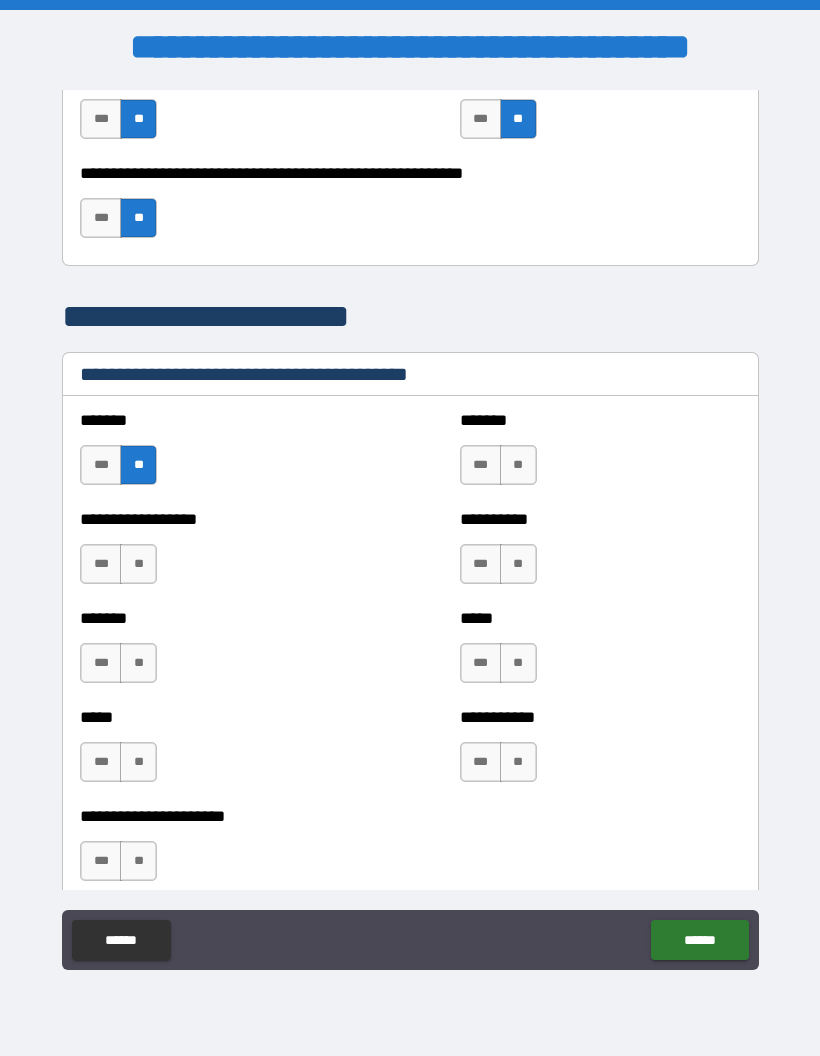 click on "**" at bounding box center [138, 564] 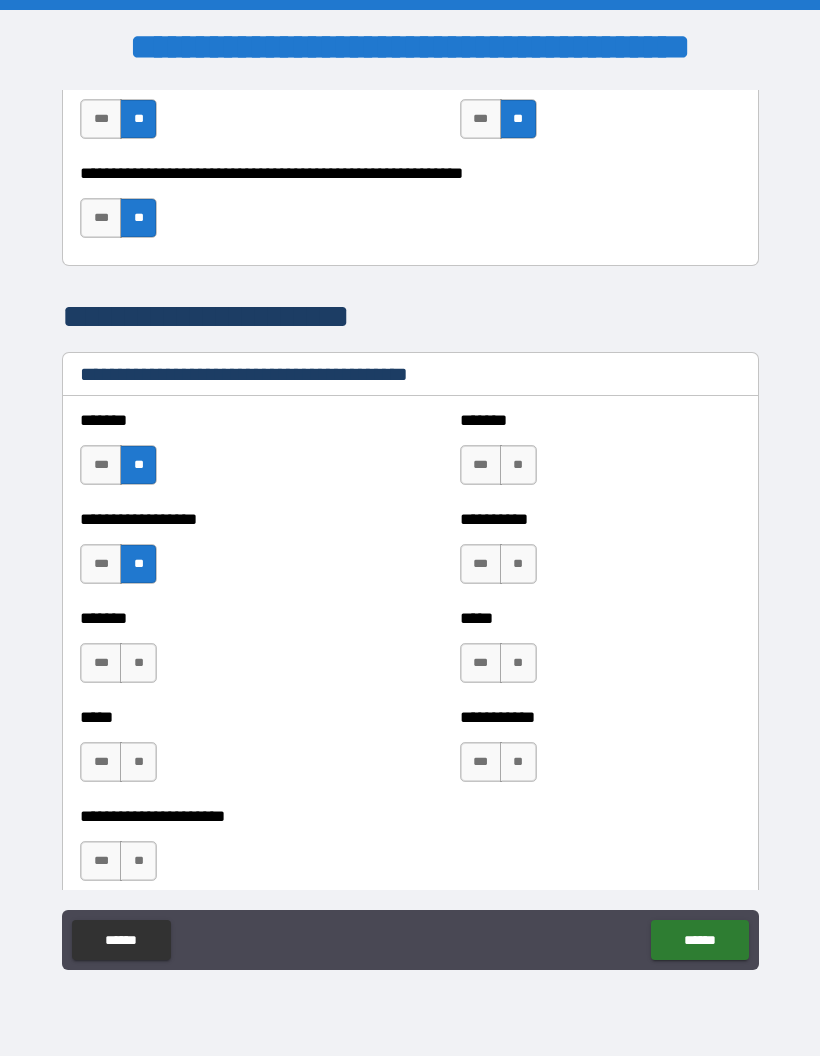 click on "**" at bounding box center [138, 663] 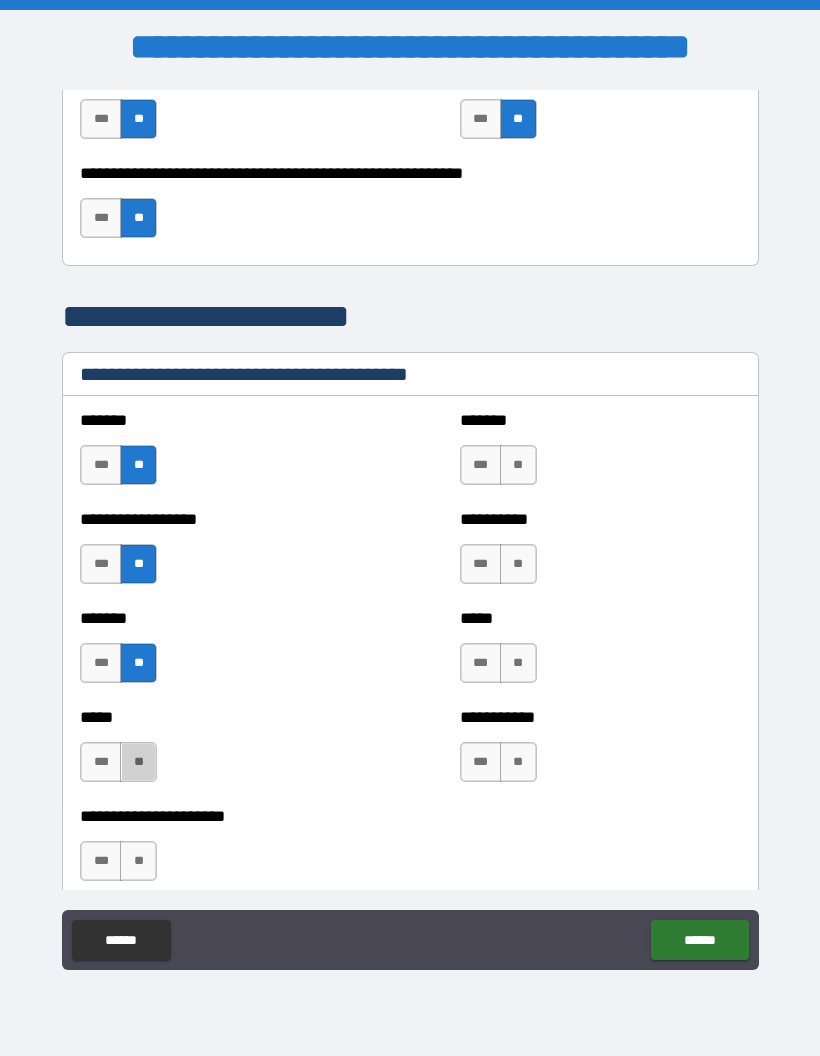 click on "**" at bounding box center [138, 762] 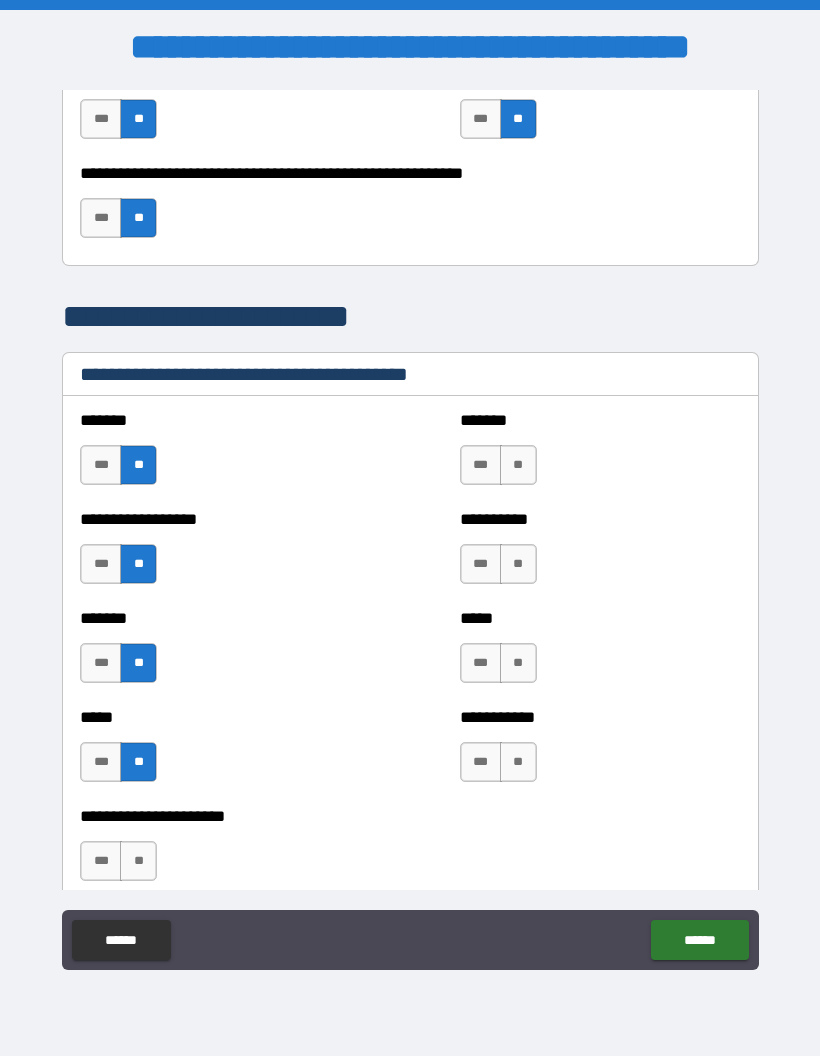 click on "**" at bounding box center (518, 465) 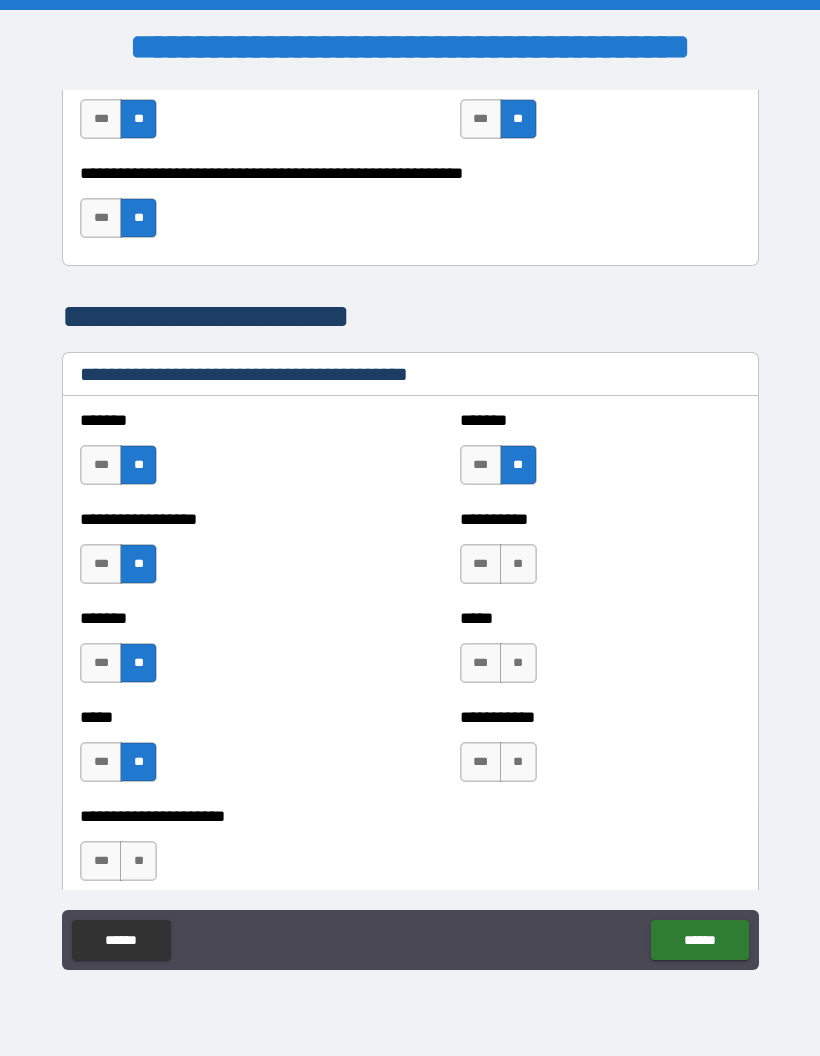 click on "**" at bounding box center (518, 564) 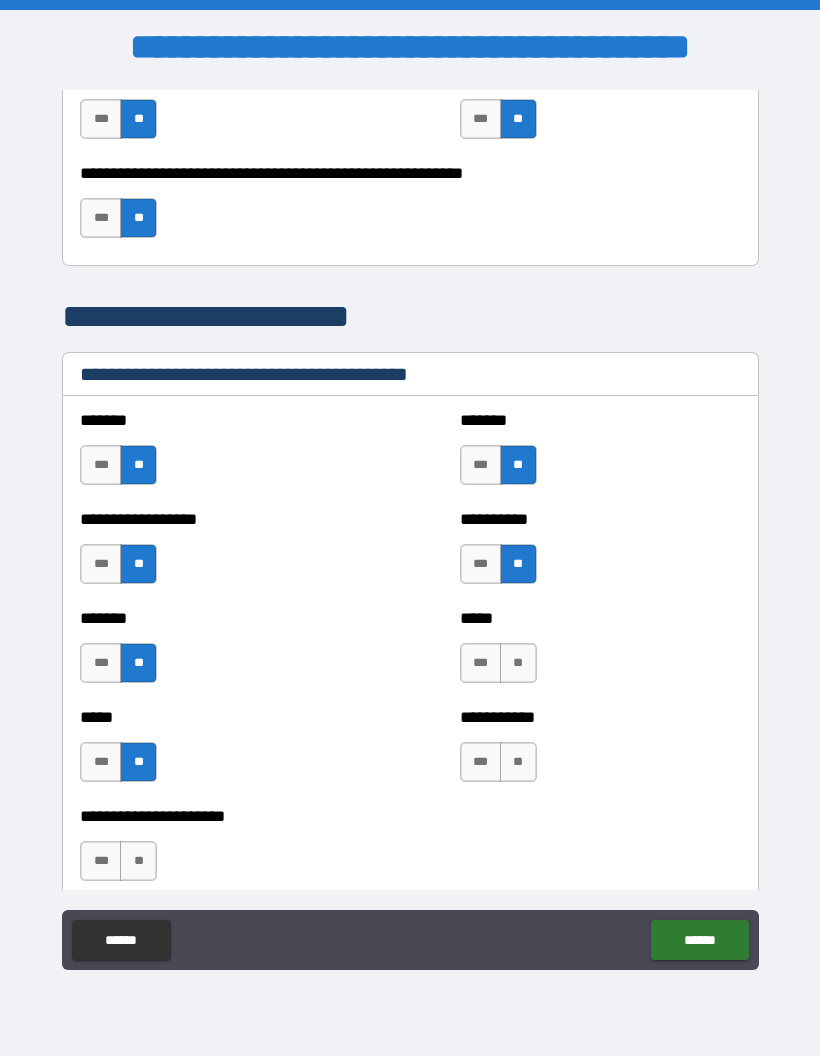 click on "**" at bounding box center (518, 663) 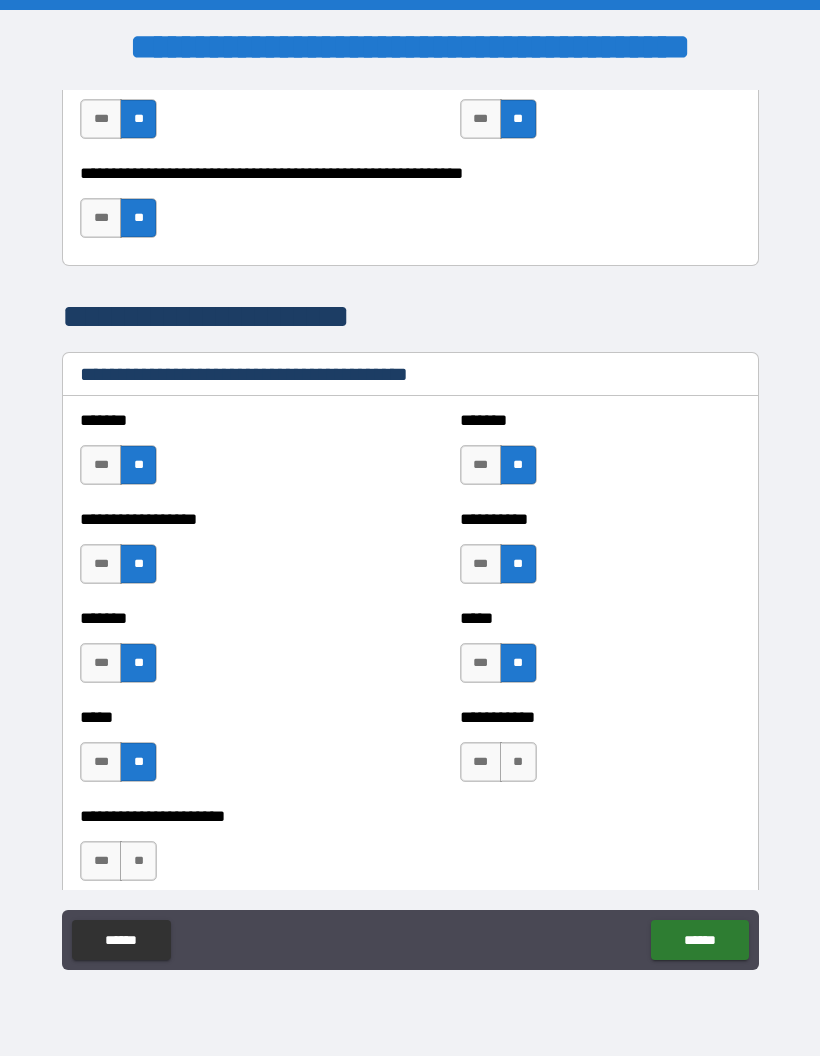 click on "**" at bounding box center (518, 762) 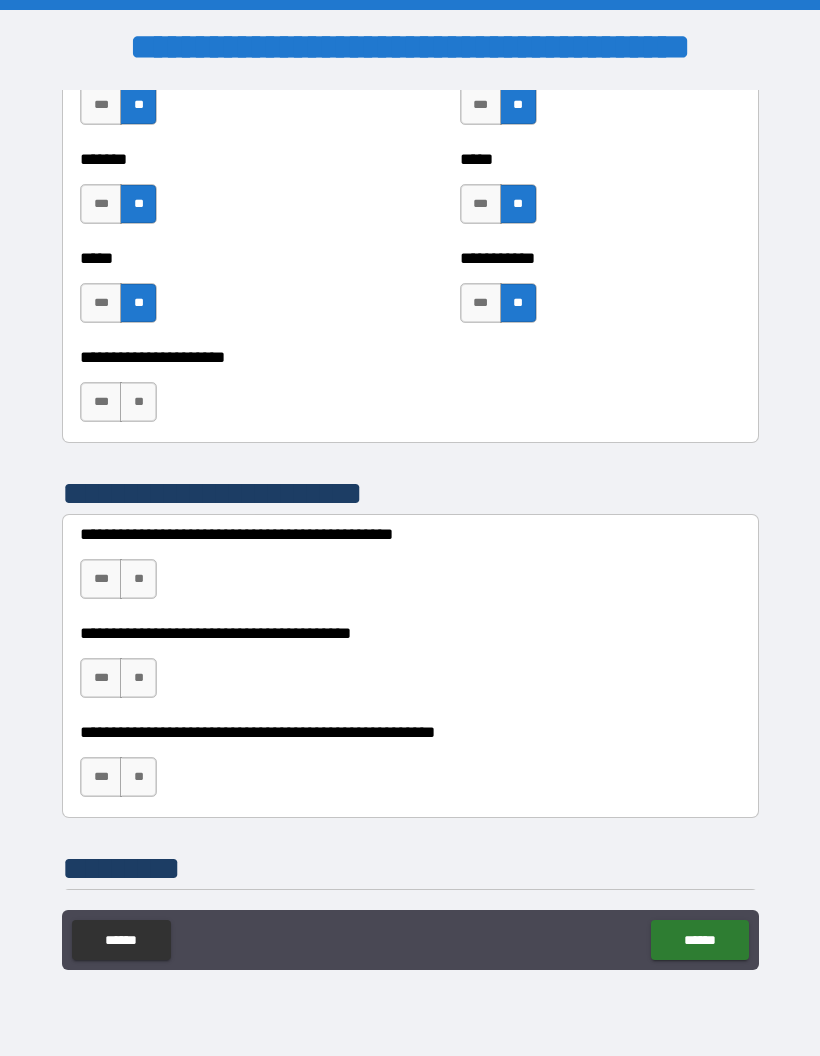 scroll, scrollTop: 5269, scrollLeft: 0, axis: vertical 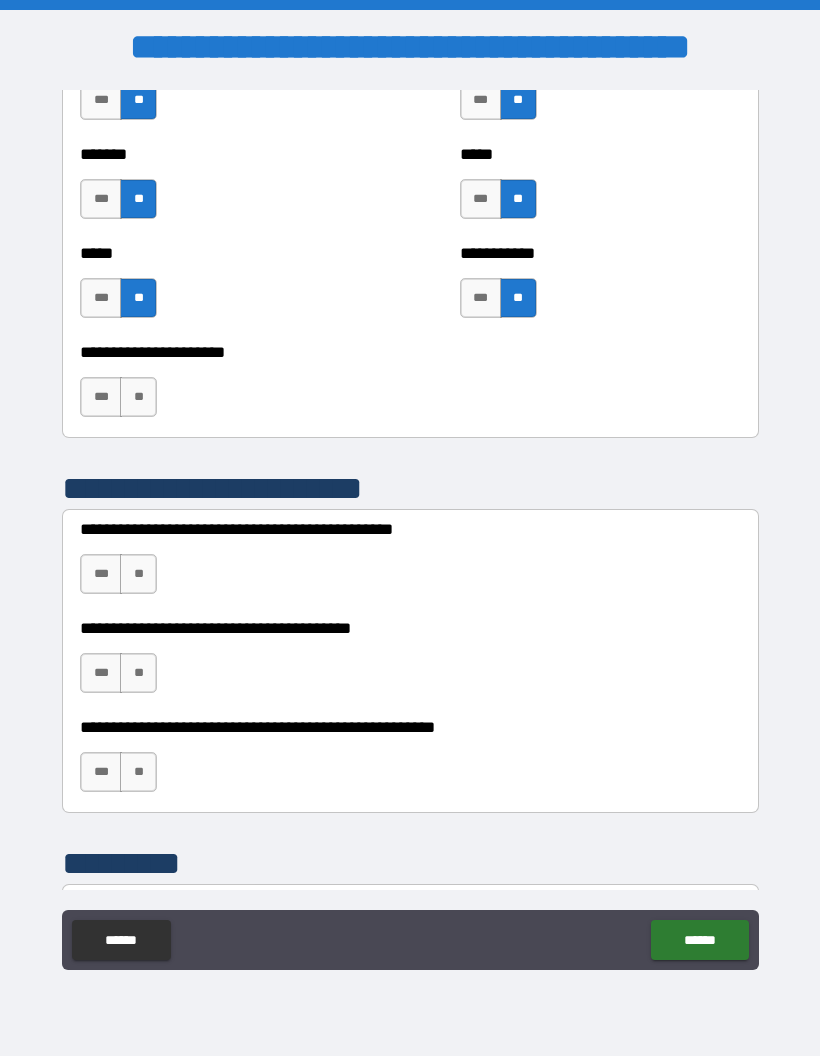 click on "**" at bounding box center (138, 397) 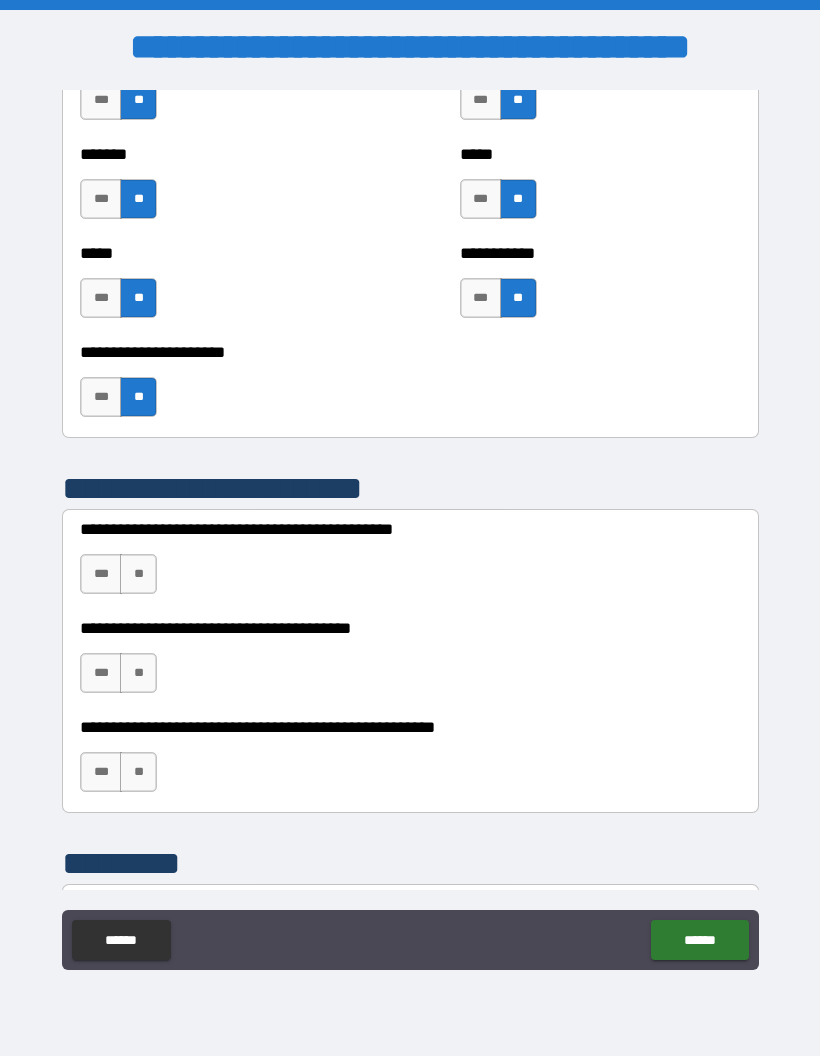 click on "**" at bounding box center [138, 574] 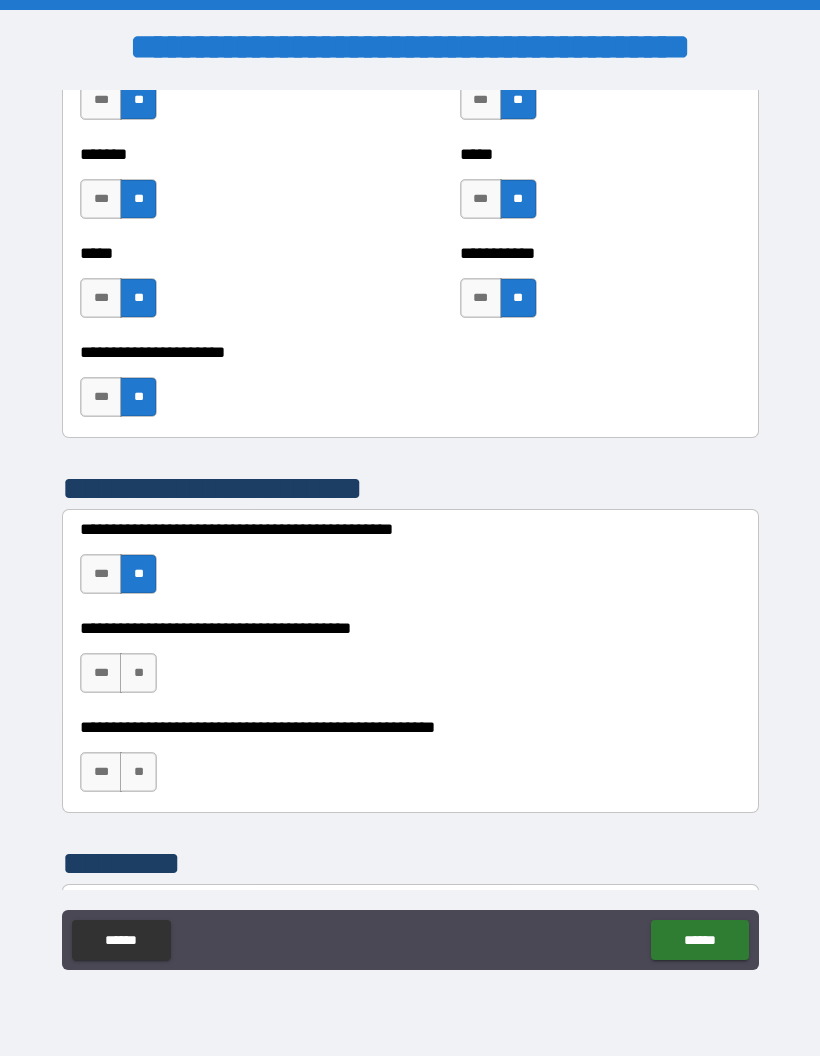 click on "**" at bounding box center [138, 673] 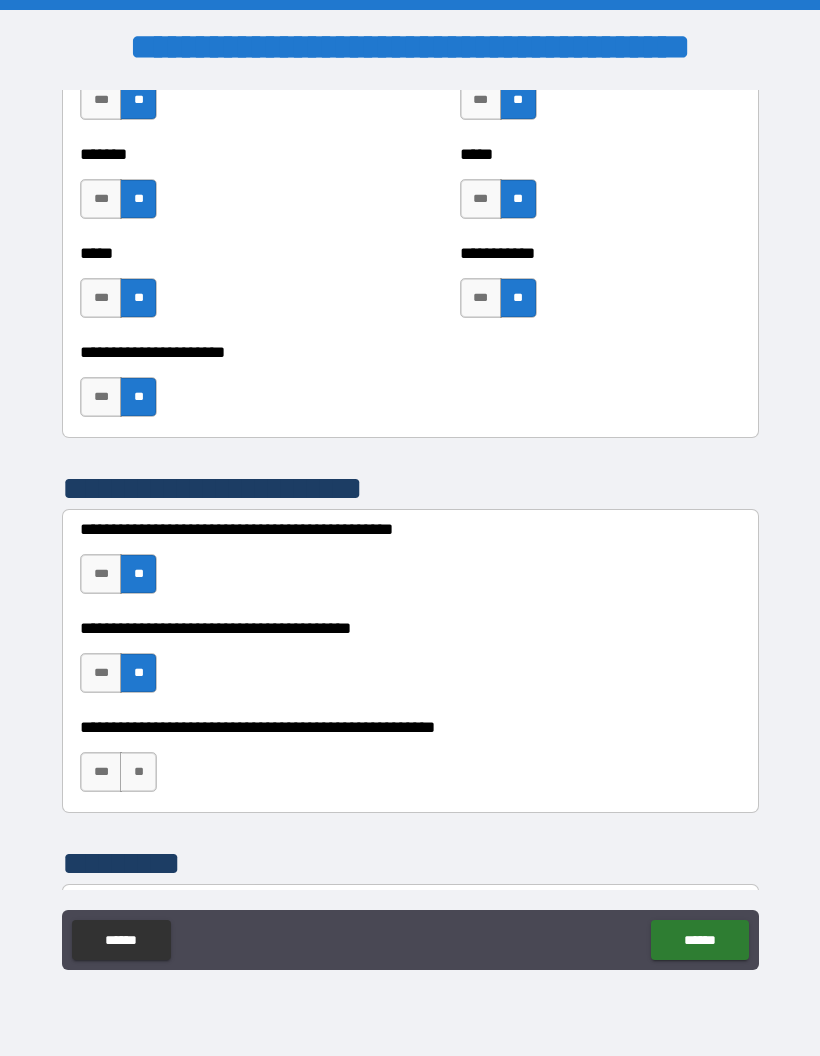 click on "**" at bounding box center [138, 772] 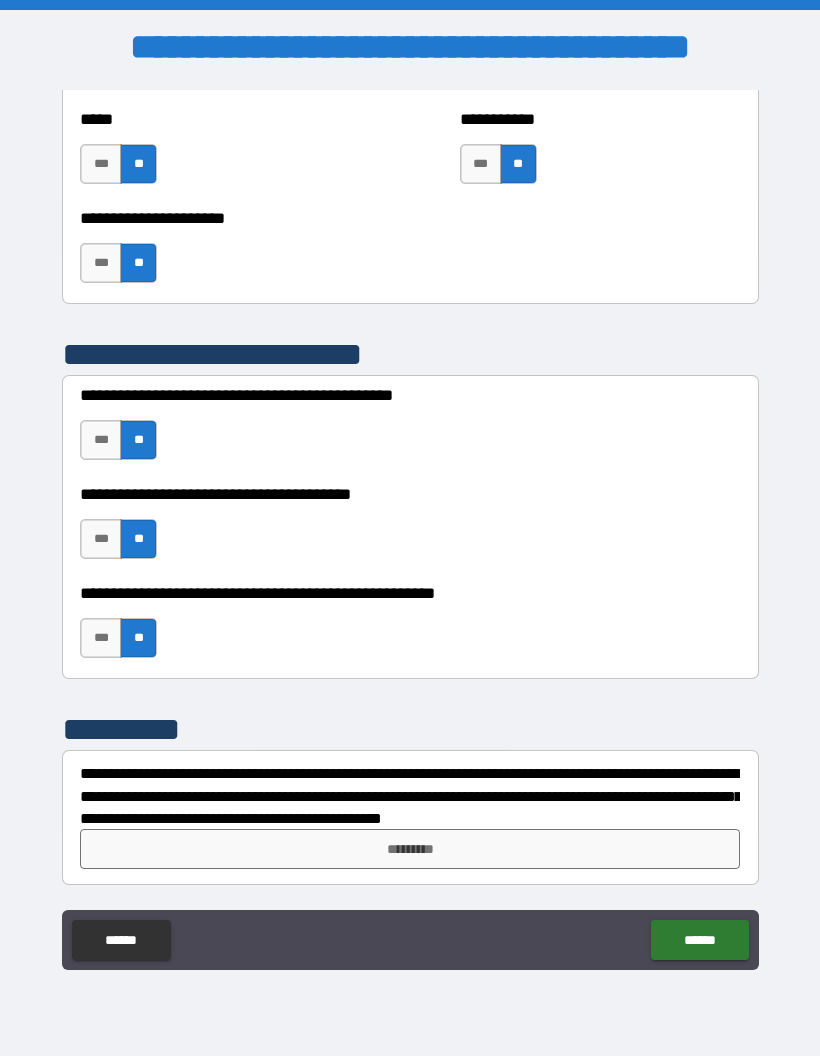 scroll, scrollTop: 5403, scrollLeft: 0, axis: vertical 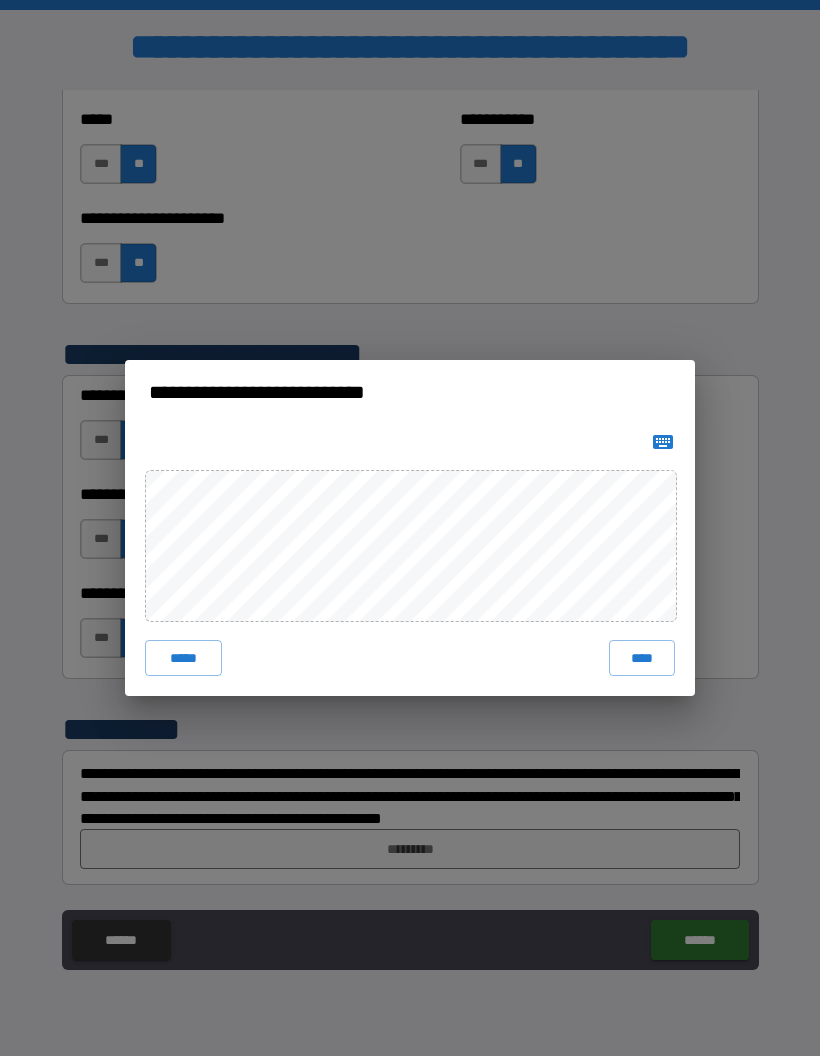 click on "****" at bounding box center (642, 658) 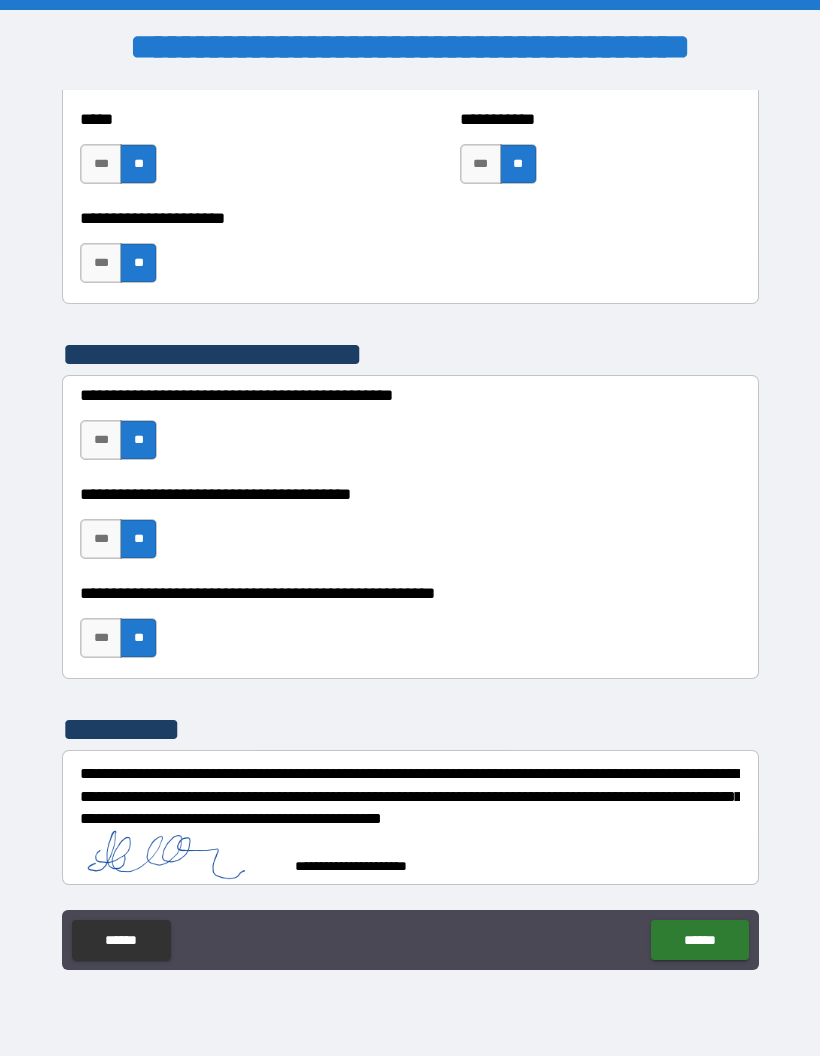scroll, scrollTop: 5393, scrollLeft: 0, axis: vertical 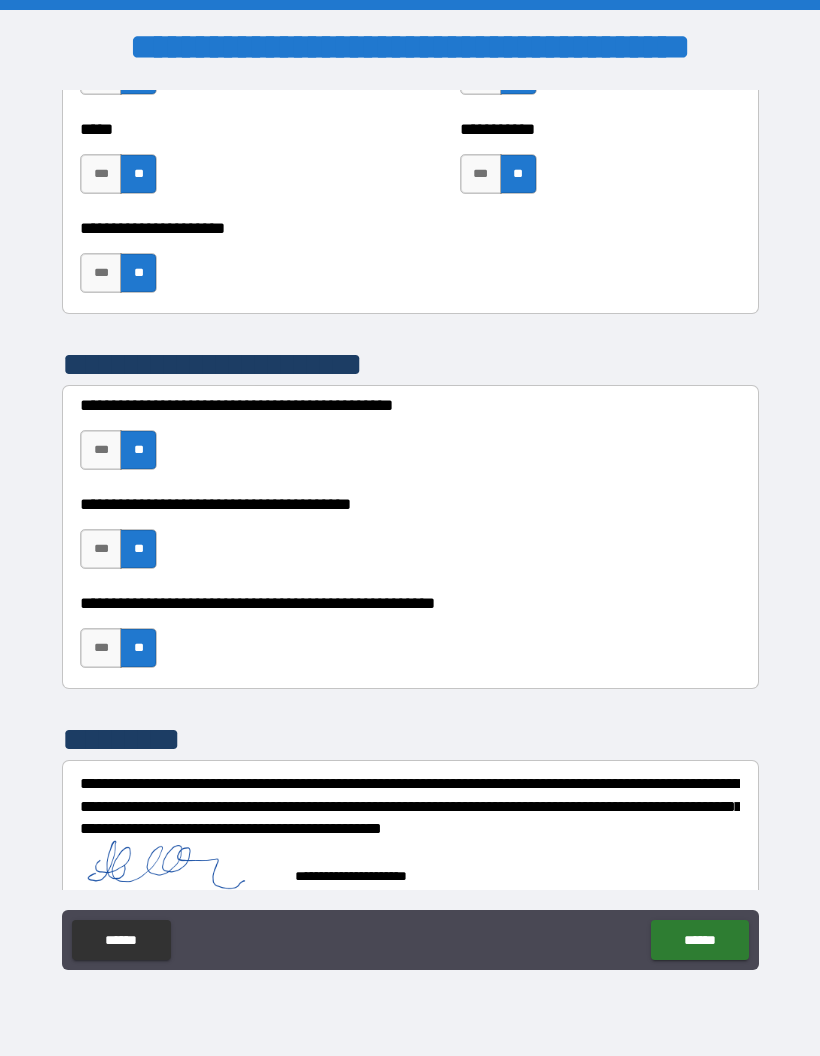 click on "******" at bounding box center [699, 940] 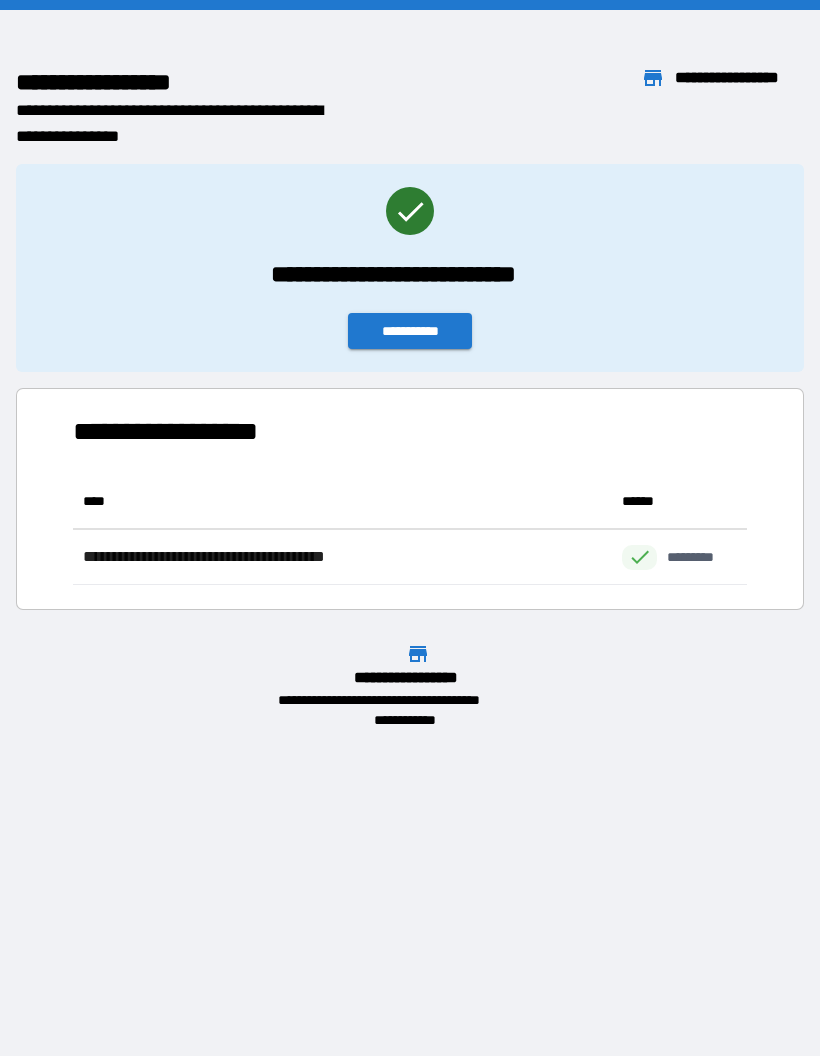 scroll, scrollTop: 1, scrollLeft: 1, axis: both 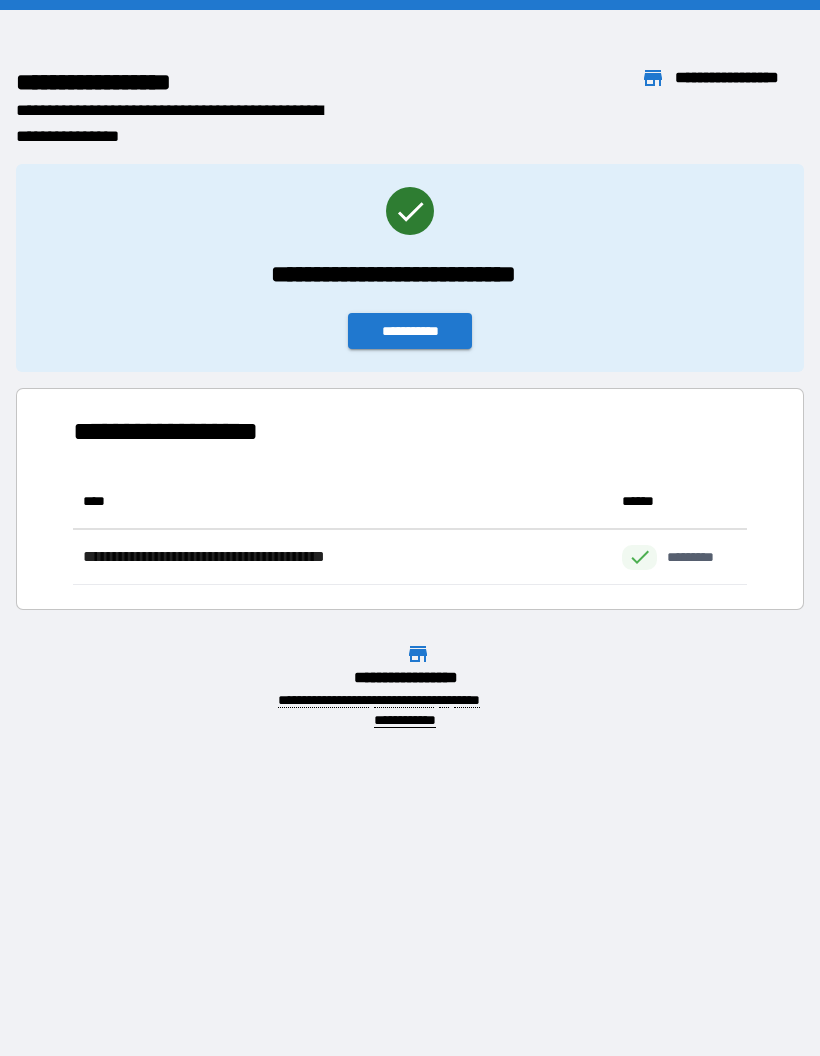 click on "**********" at bounding box center (410, 331) 